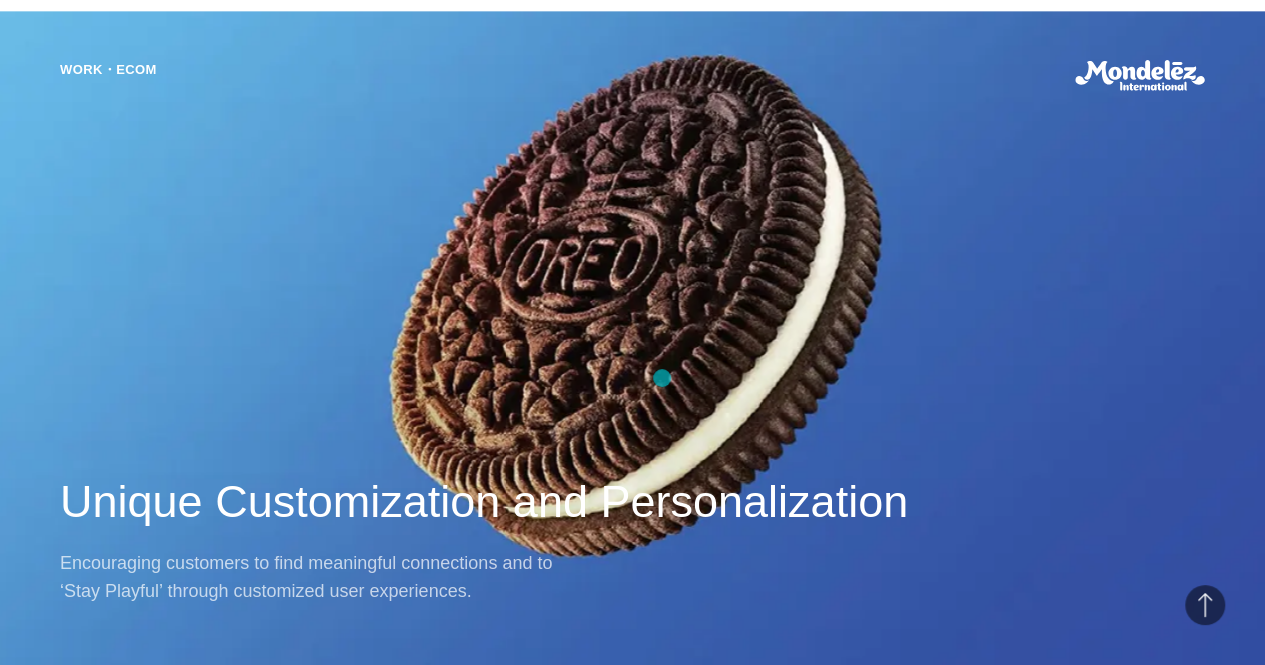 scroll, scrollTop: 1330, scrollLeft: 0, axis: vertical 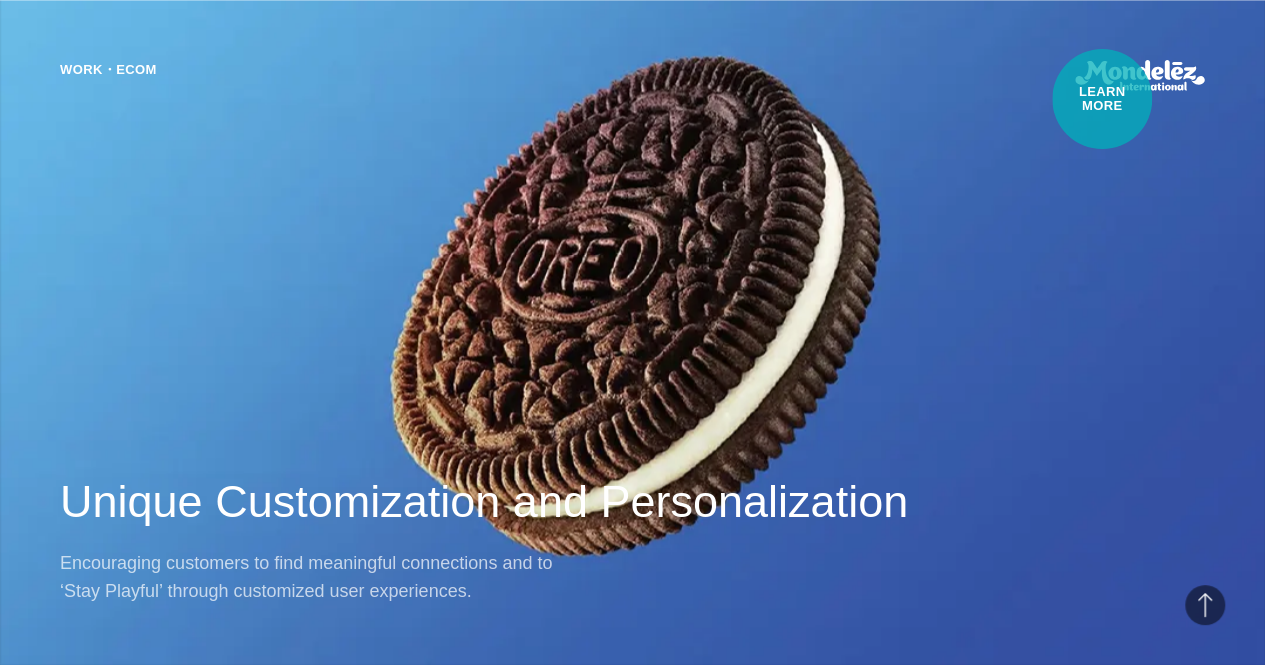 click at bounding box center (1140, 75) 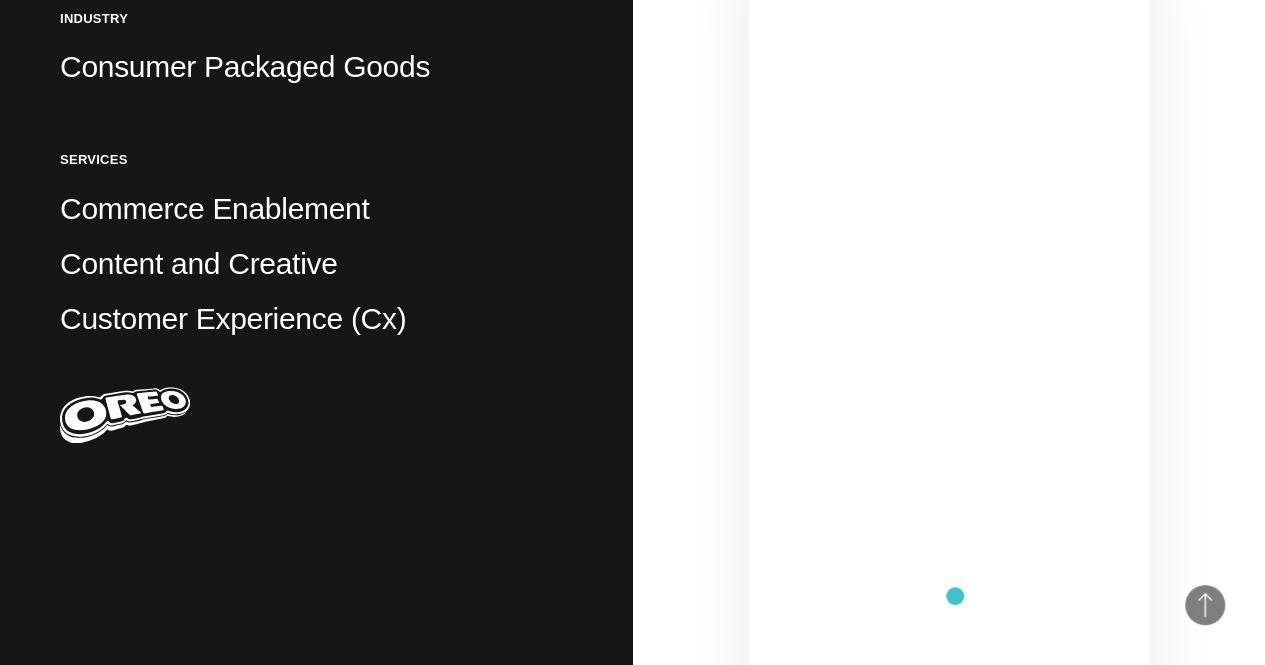 scroll, scrollTop: 639, scrollLeft: 0, axis: vertical 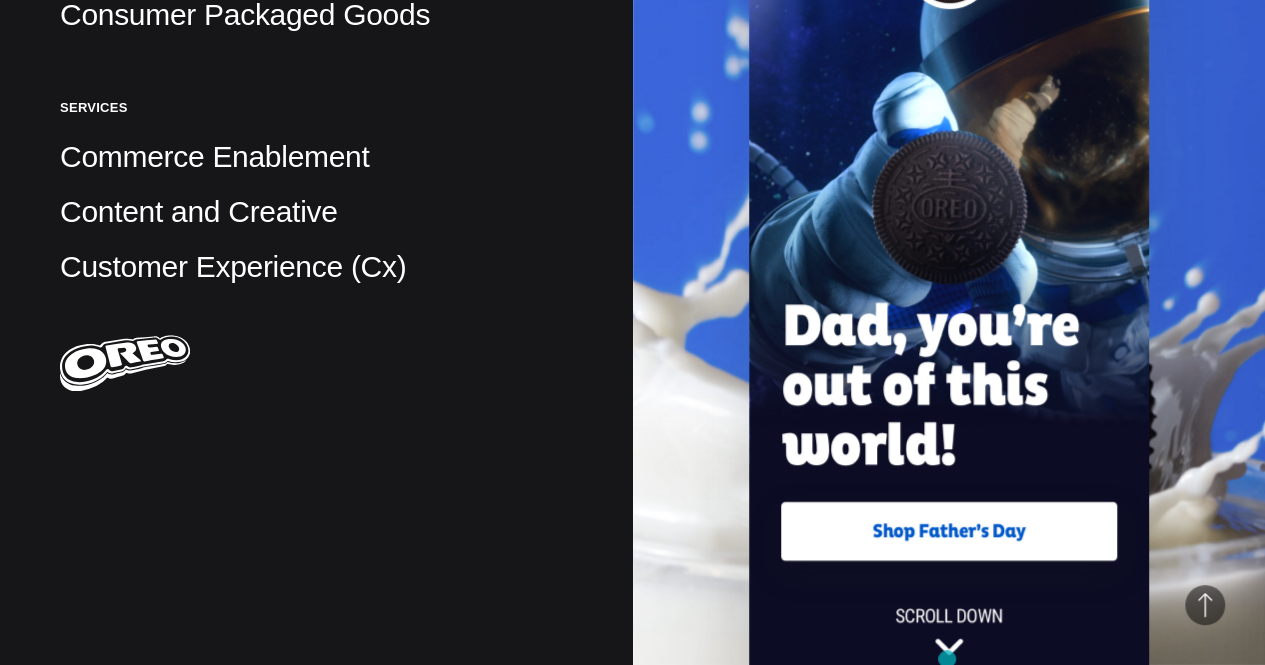 click at bounding box center (949, 298) 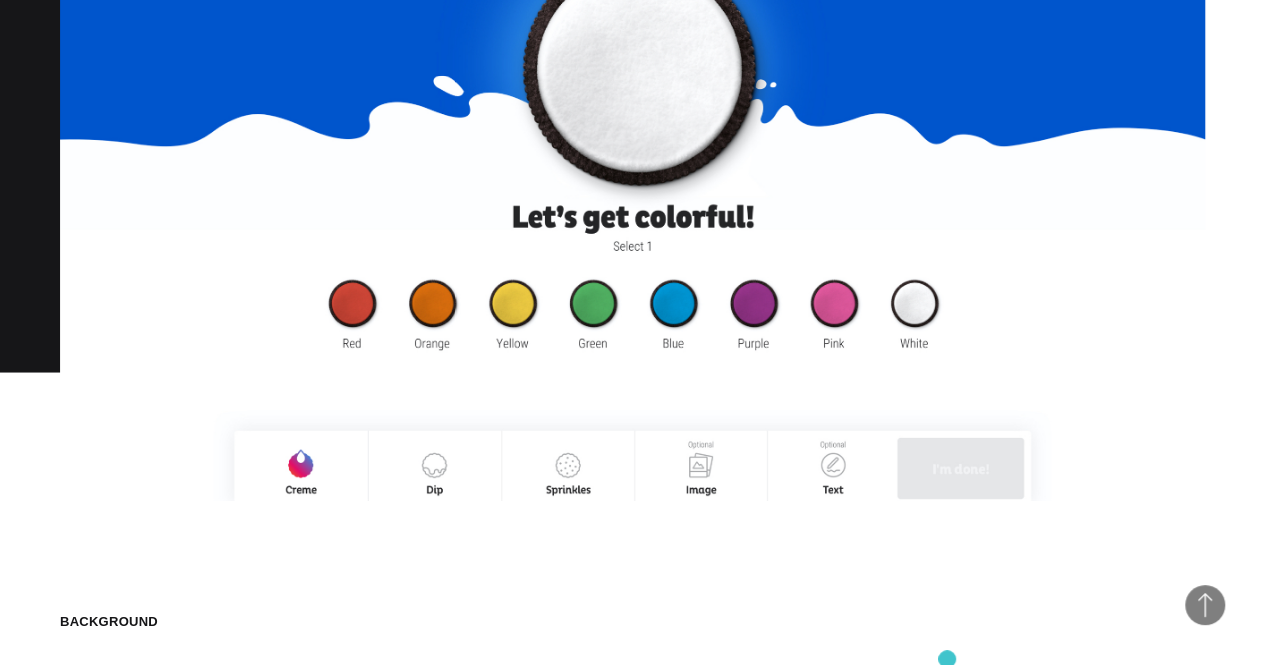 scroll, scrollTop: 1699, scrollLeft: 0, axis: vertical 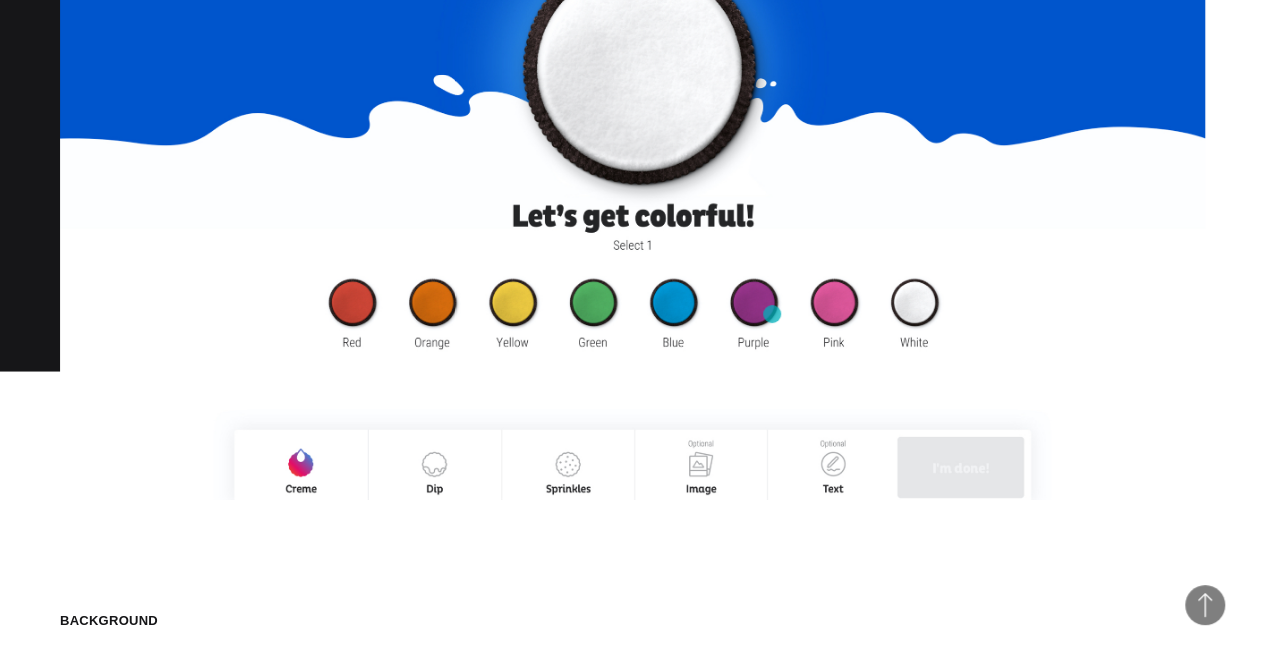 click at bounding box center [632, 172] 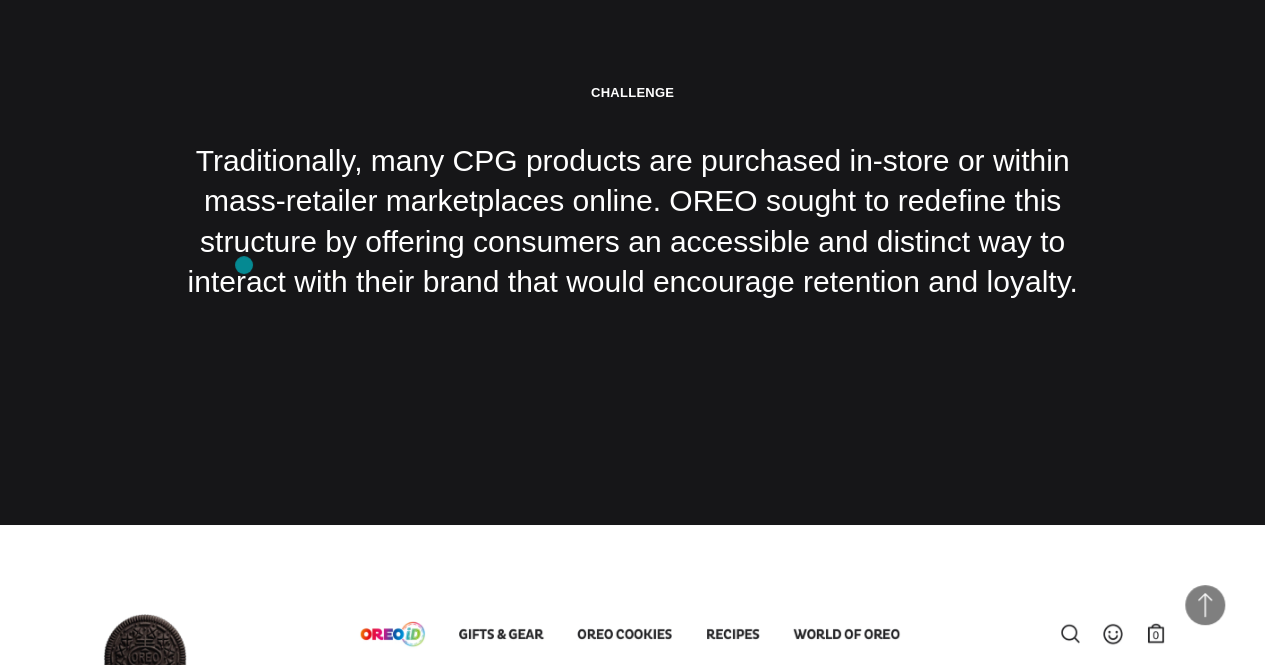 scroll, scrollTop: 3349, scrollLeft: 0, axis: vertical 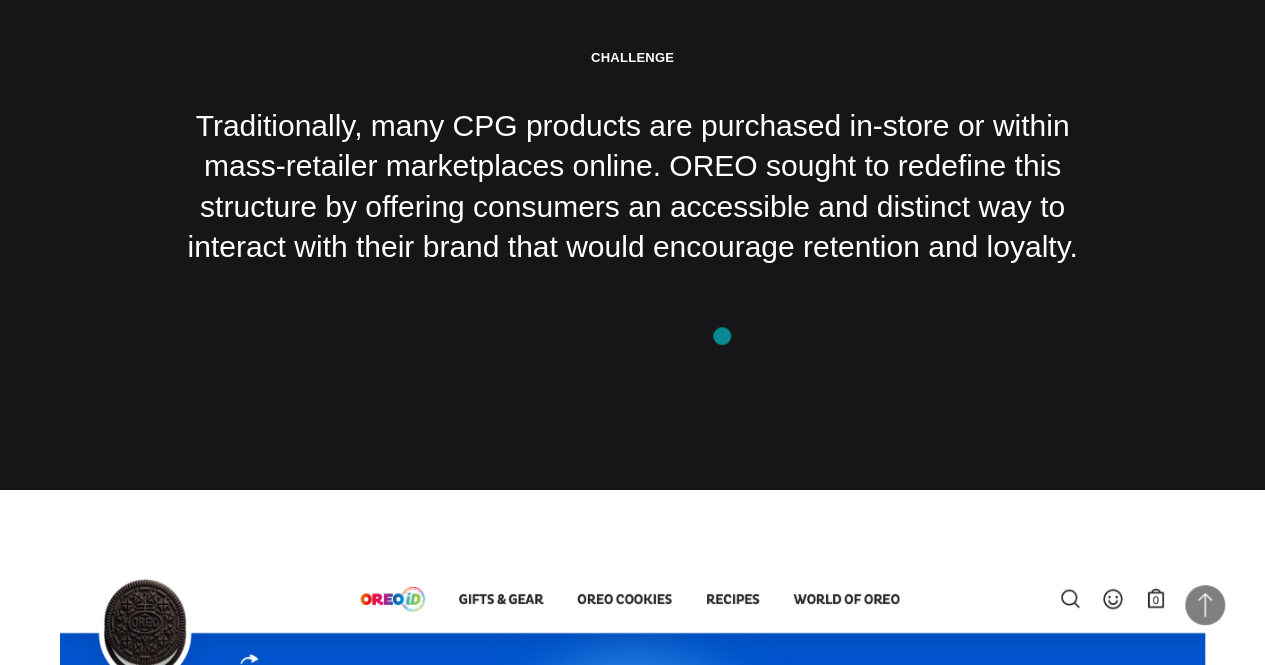 click on "Challenge
Traditionally, many CPG products are purchased in-store or within mass-retailer marketplaces online. OREO sought to redefine this structure by offering consumers an accessible and distinct way to interact with their brand that would encourage retention and loyalty." at bounding box center [632, 157] 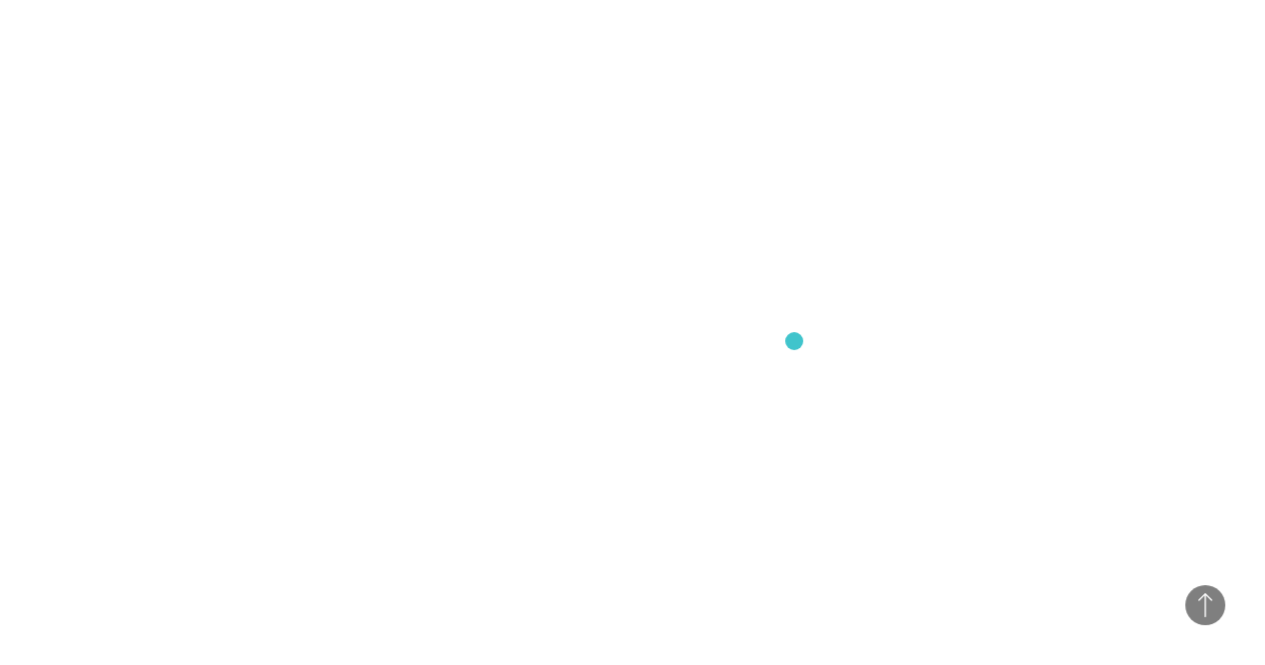 scroll, scrollTop: 7132, scrollLeft: 0, axis: vertical 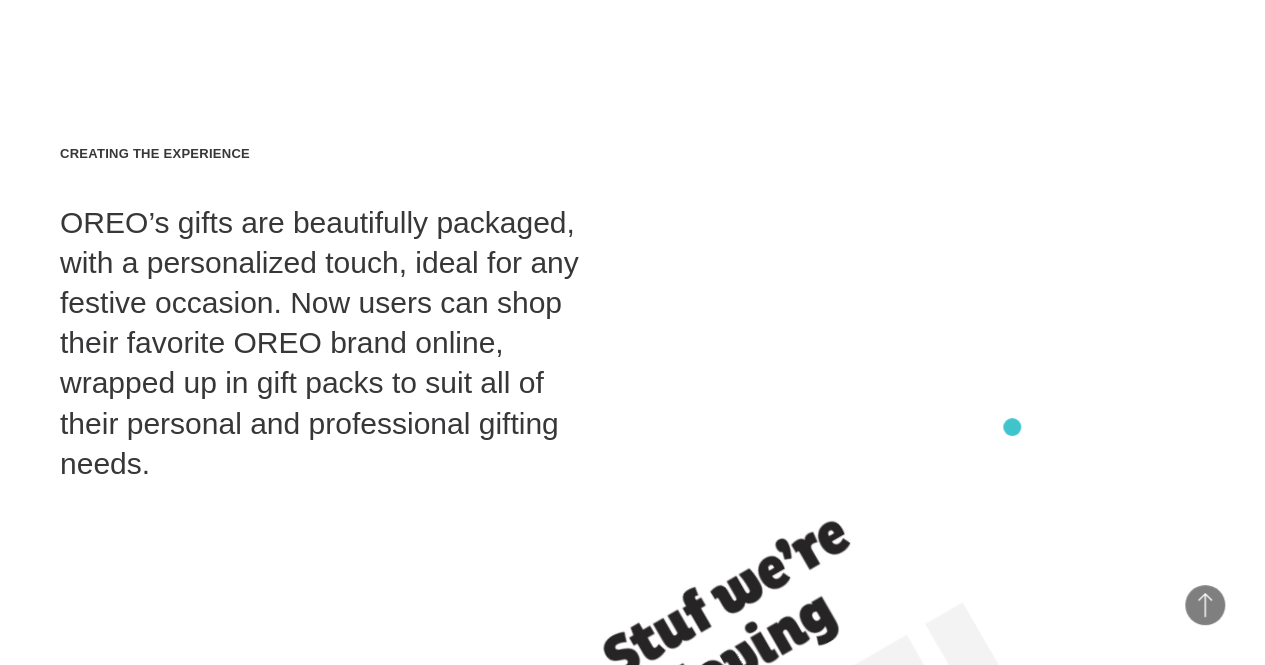 click at bounding box center (632, 1513) 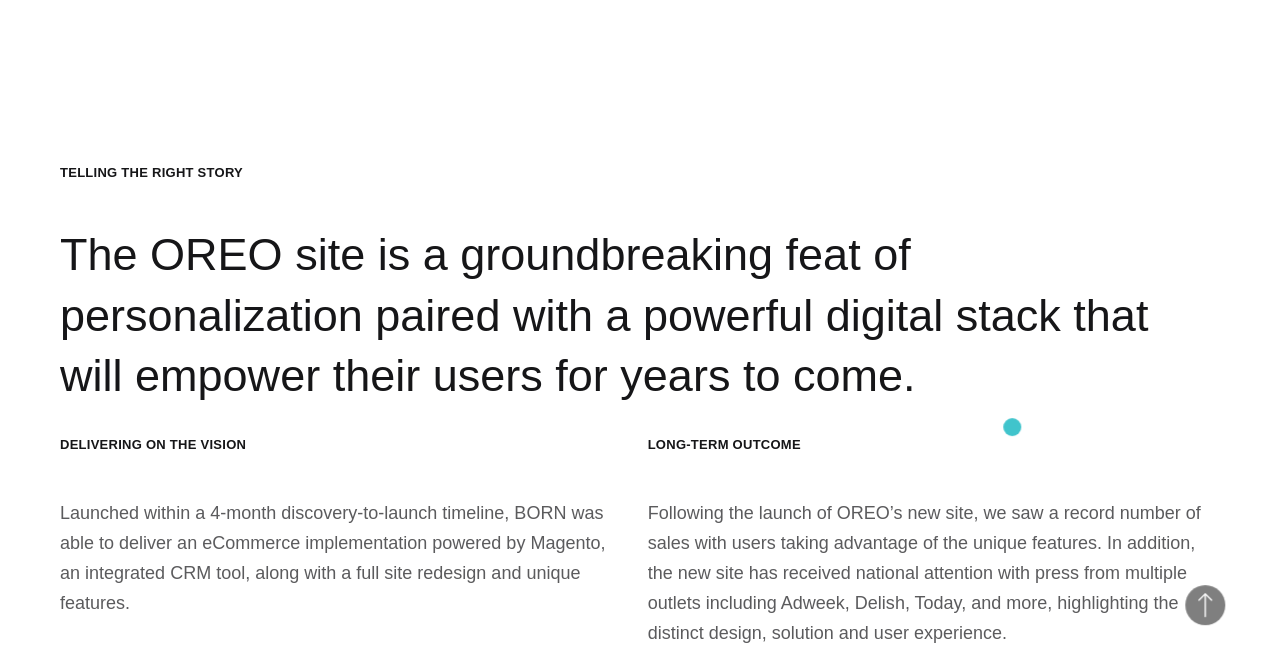 scroll, scrollTop: 17419, scrollLeft: 0, axis: vertical 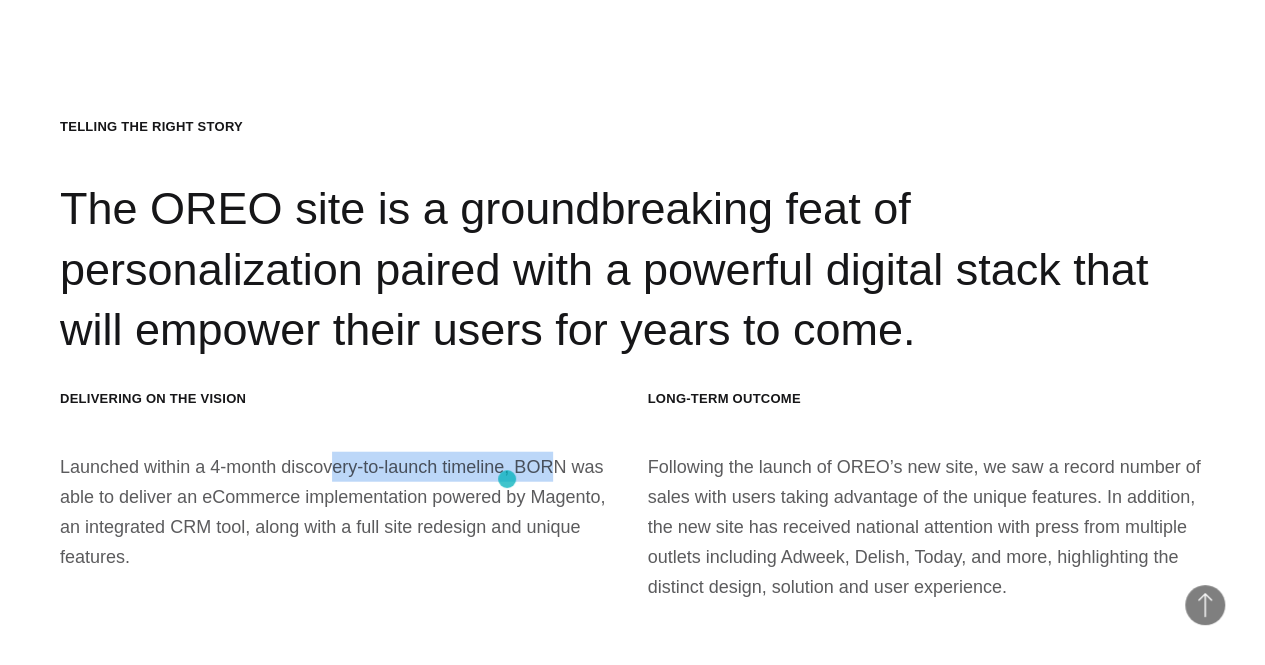 drag, startPoint x: 300, startPoint y: 467, endPoint x: 507, endPoint y: 479, distance: 207.34753 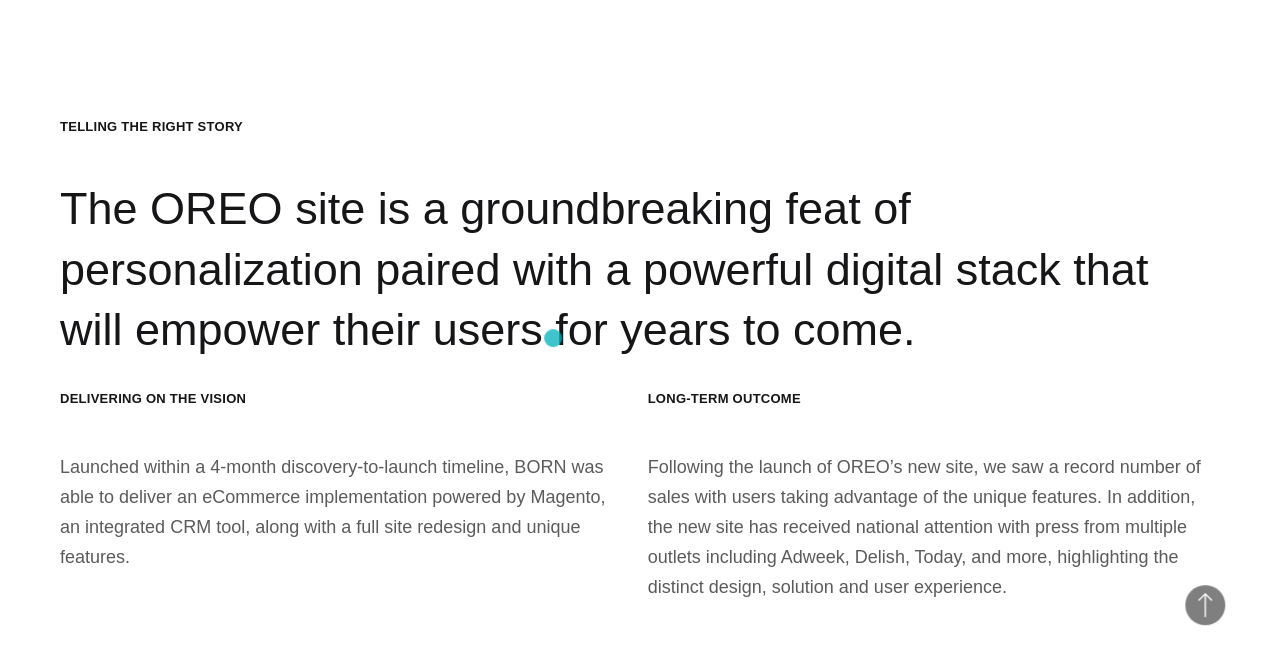 click on "Telling the Right Story
The OREO site is a groundbreaking feat of personalization paired with a powerful digital stack that will empower their users for years to come." at bounding box center [632, 239] 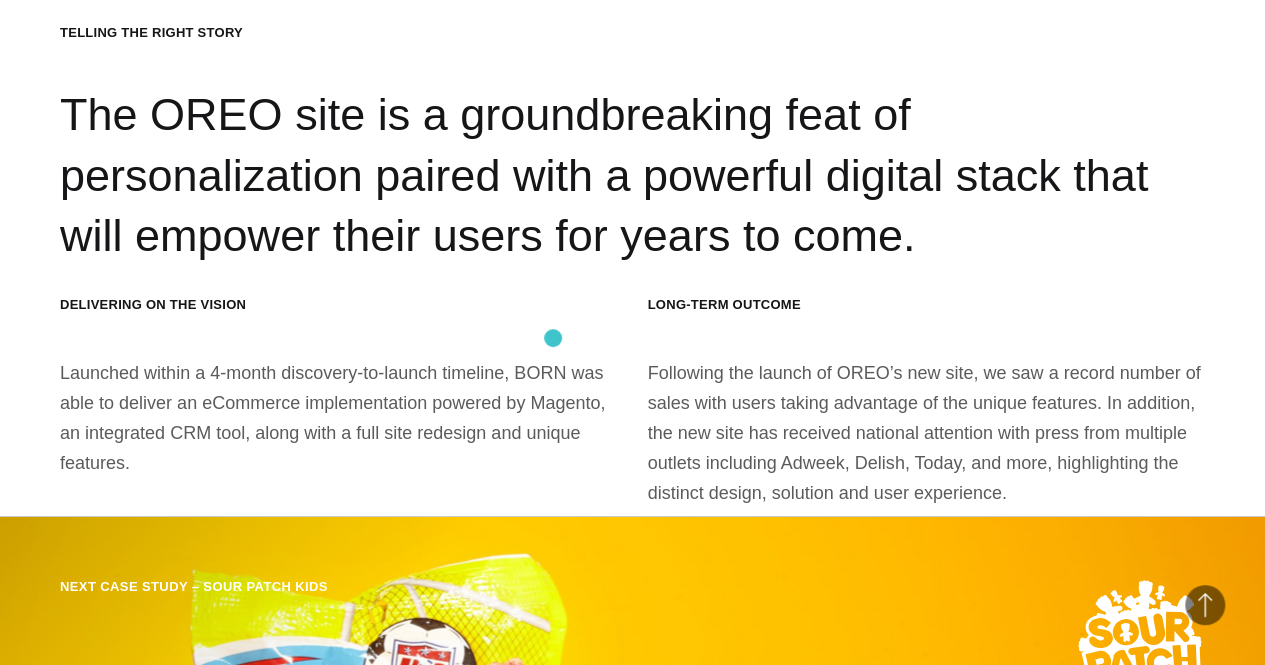 scroll, scrollTop: 17595, scrollLeft: 0, axis: vertical 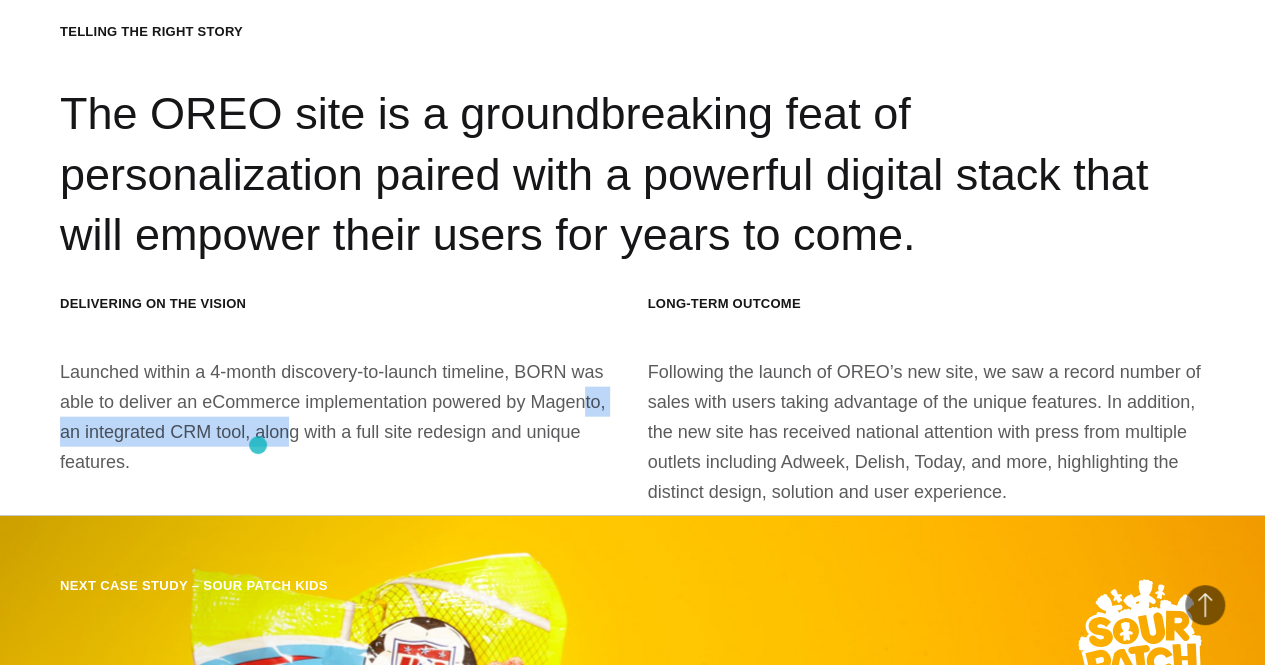 drag, startPoint x: 536, startPoint y: 403, endPoint x: 258, endPoint y: 445, distance: 281.15475 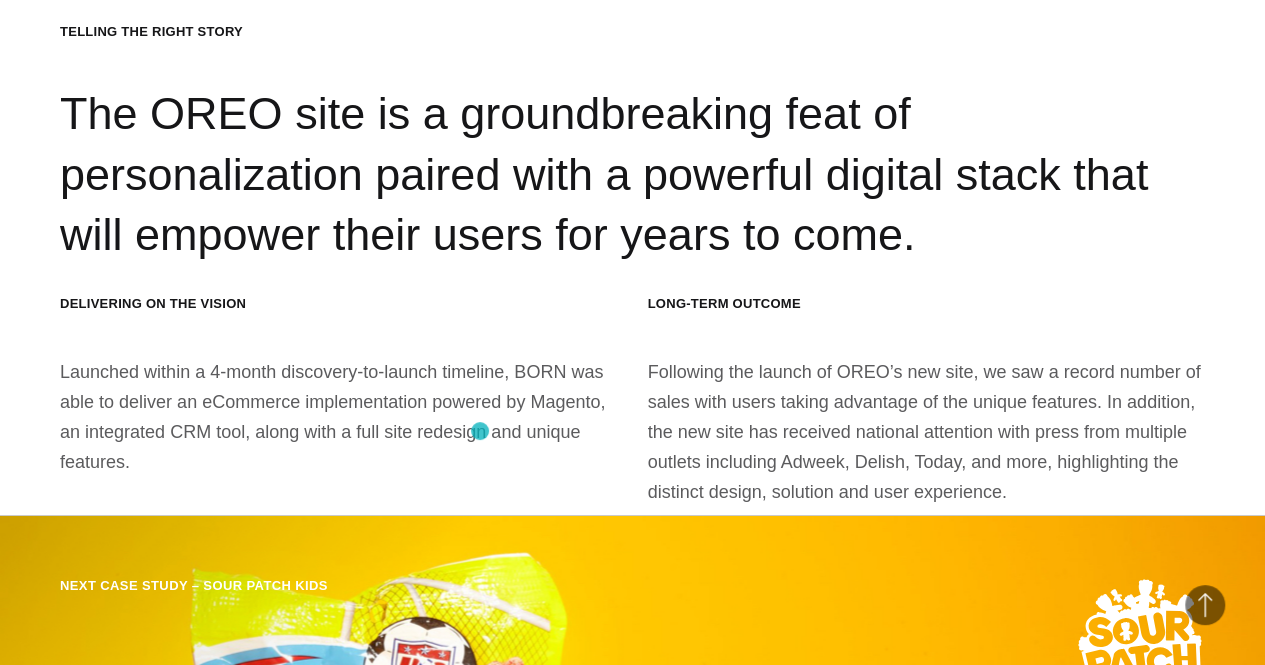 click on "Delivering on the Vision
Launched within a 4-month discovery-to-launch timeline, BORN was able to deliver an eCommerce implementation powered by Magento, an integrated CRM tool, along with a full site redesign and unique features." at bounding box center (339, 400) 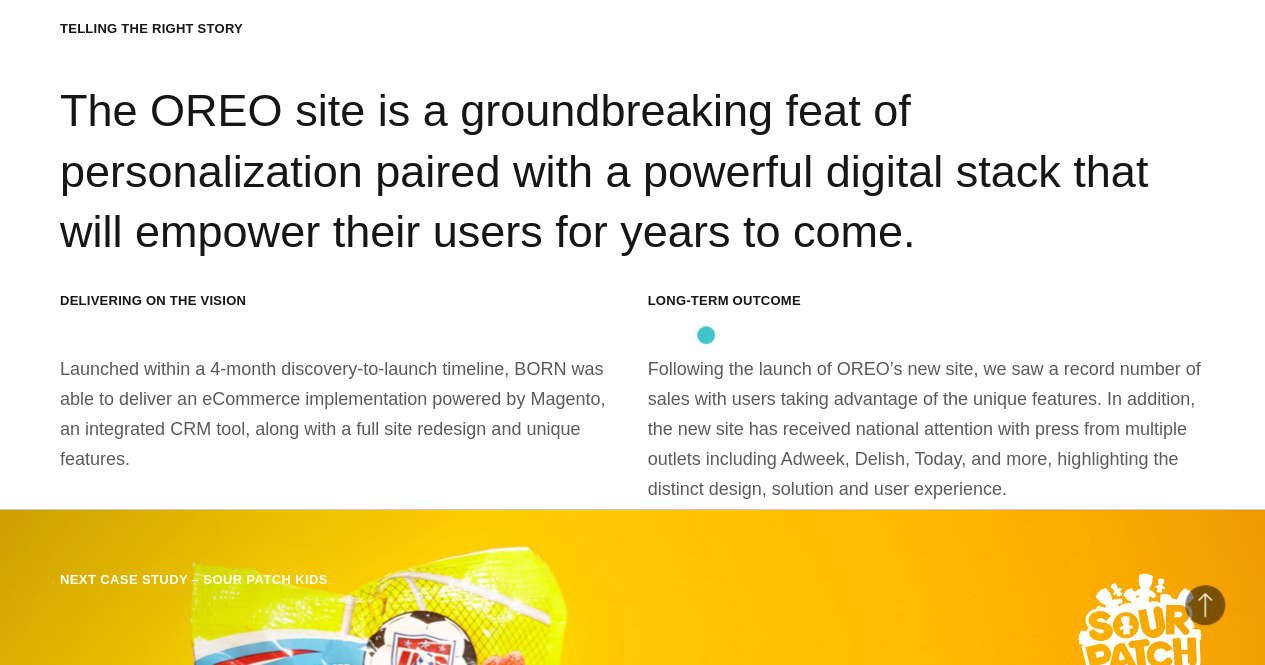 scroll, scrollTop: 17600, scrollLeft: 0, axis: vertical 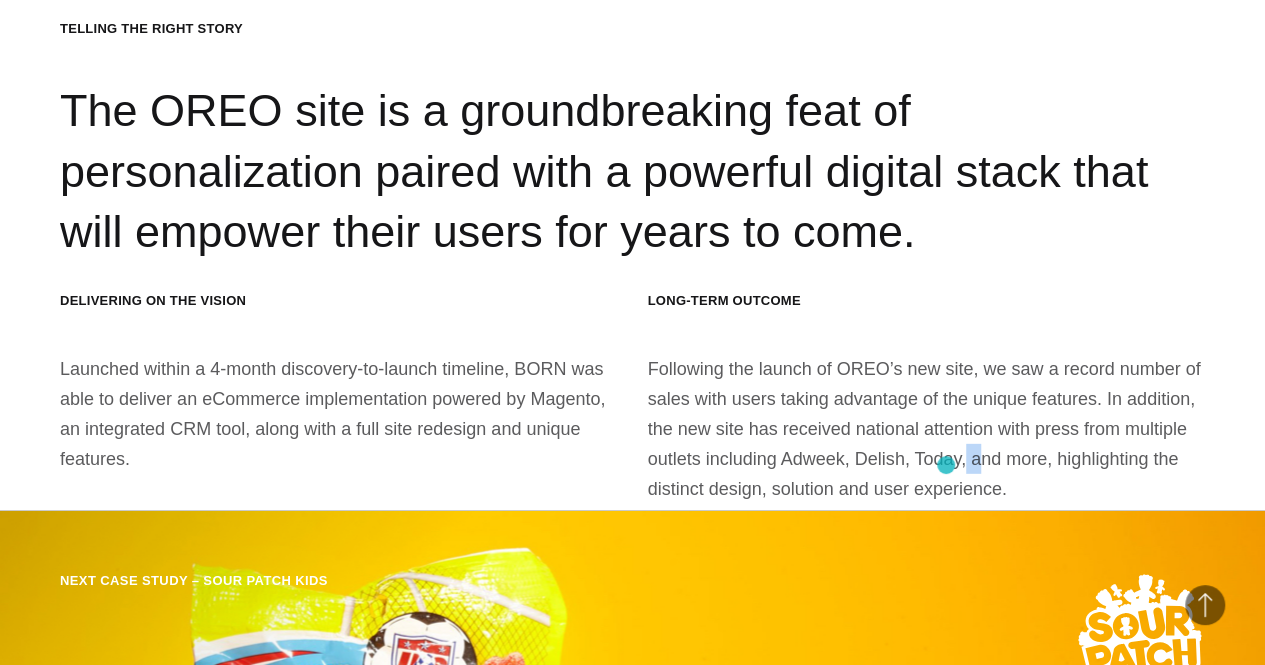 drag, startPoint x: 911, startPoint y: 463, endPoint x: 930, endPoint y: 466, distance: 19.235384 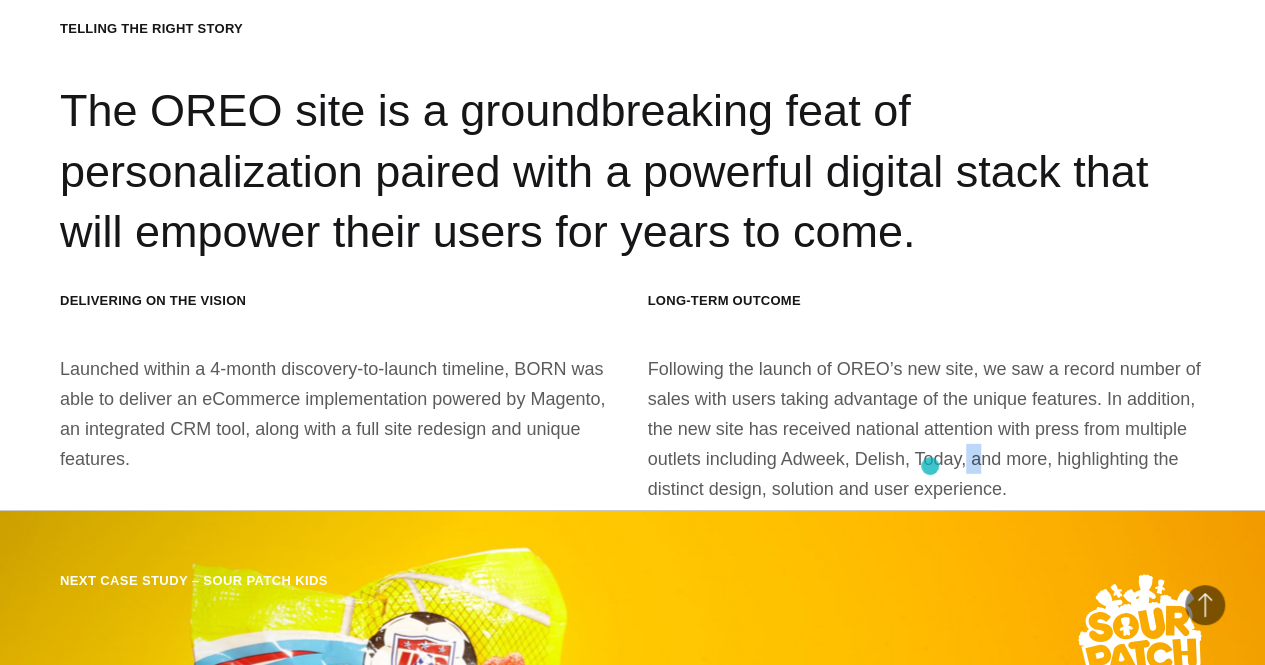 click on "Long-term Outcome
Following the launch of OREO’s new site, we saw a record number of sales with users taking advantage of the unique features. In addition, the new site has received national attention with press from multiple outlets including Adweek, Delish, Today, and more, highlighting the distinct design, solution and user experience." at bounding box center (927, 397) 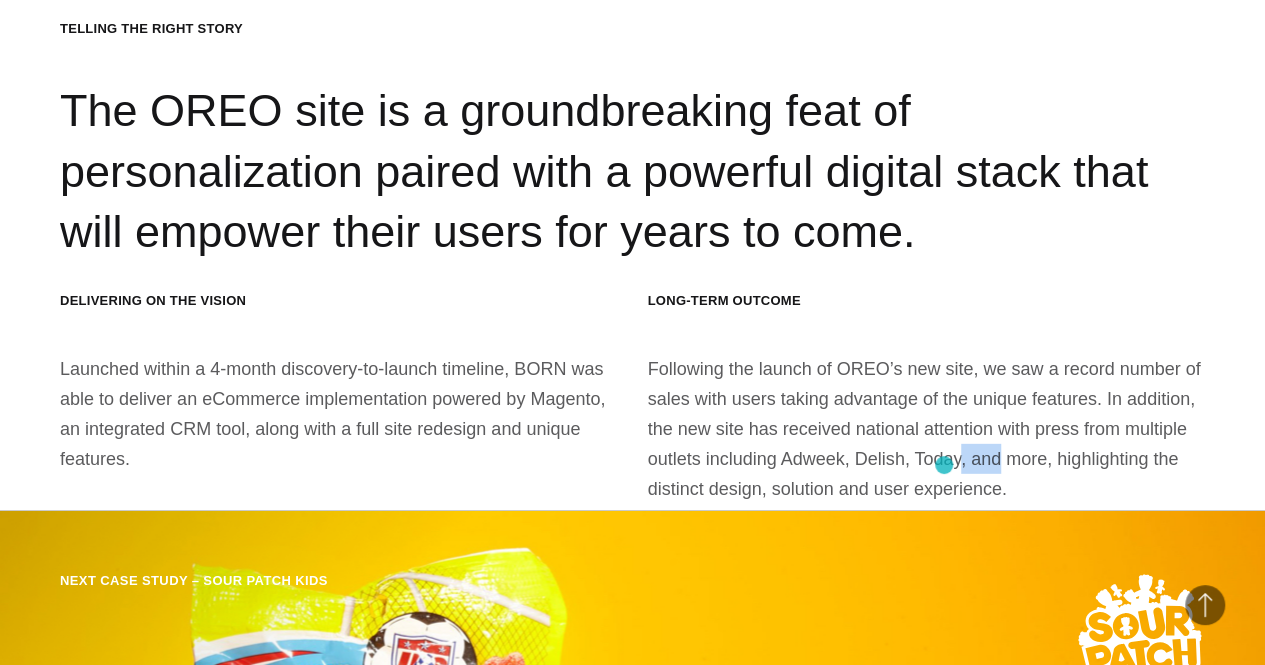 drag, startPoint x: 902, startPoint y: 465, endPoint x: 946, endPoint y: 467, distance: 44.04543 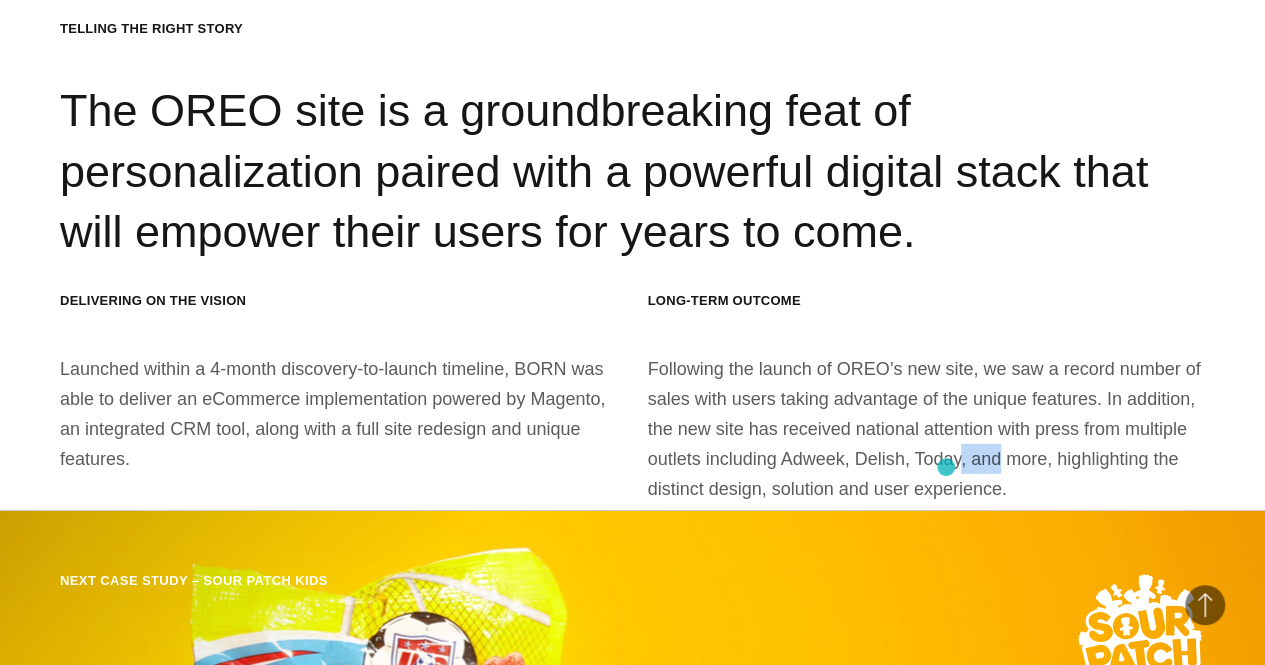 copy on "Today" 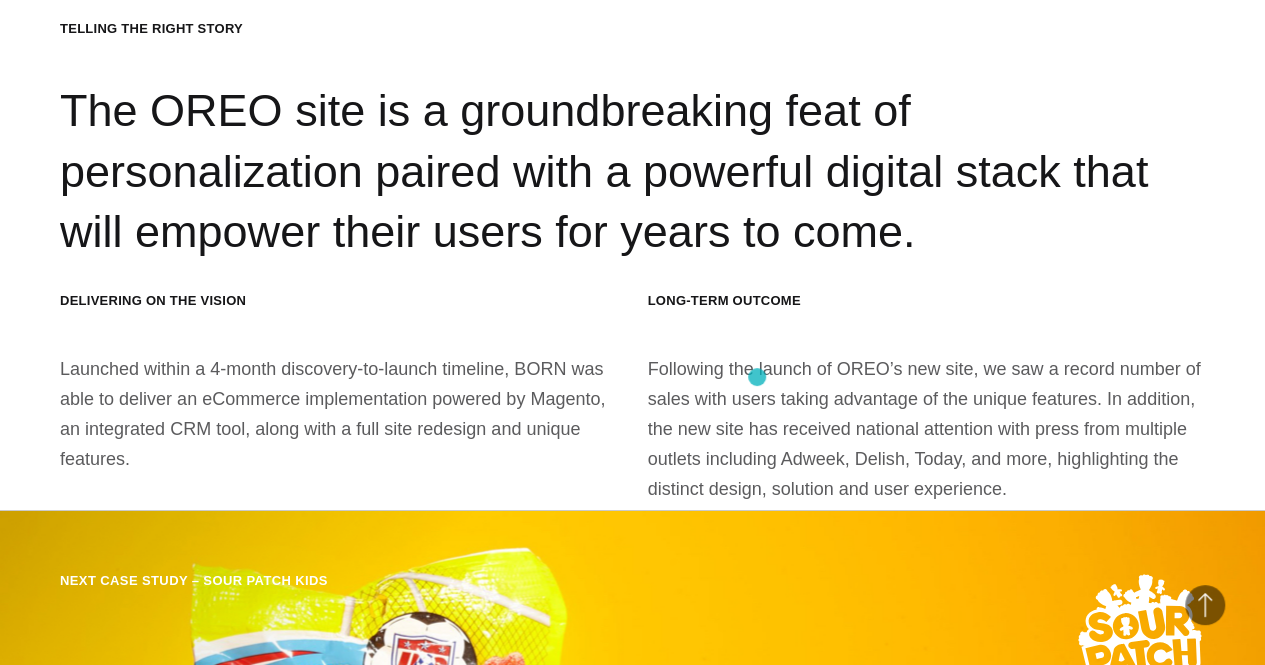 click on "Long-term Outcome
Following the launch of OREO’s new site, we saw a record number of sales with users taking advantage of the unique features. In addition, the new site has received national attention with press from multiple outlets including Adweek, Delish, Today, and more, highlighting the distinct design, solution and user experience." at bounding box center [927, 397] 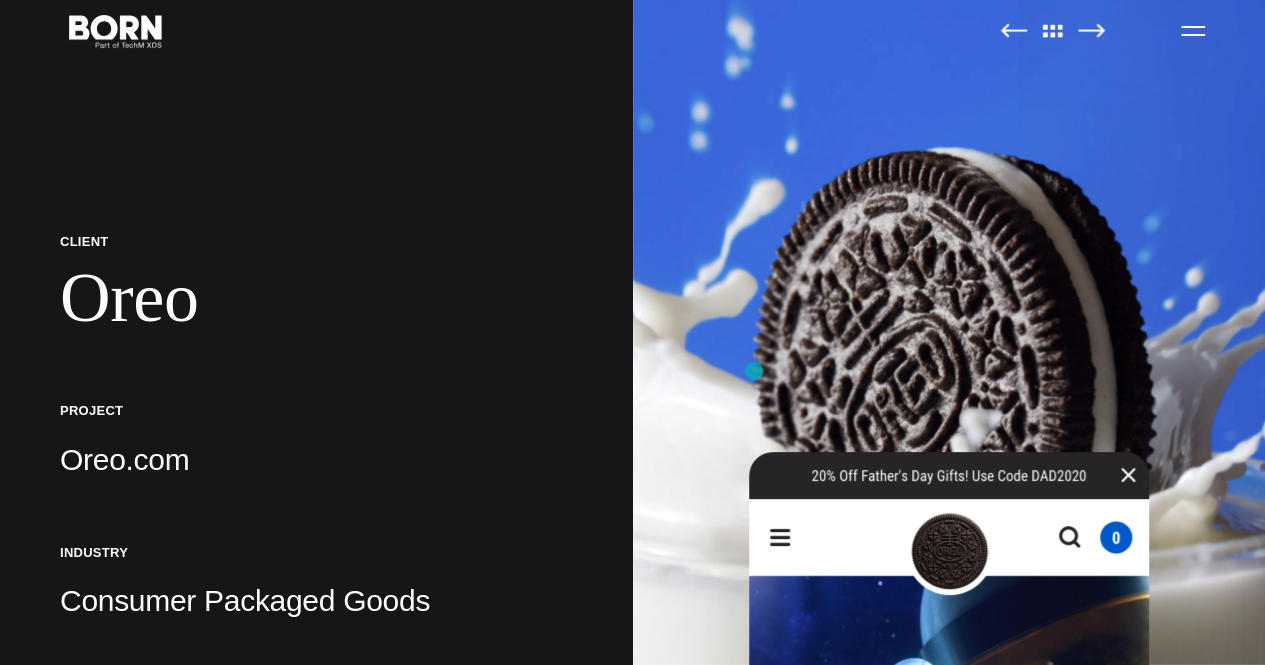 scroll, scrollTop: 17, scrollLeft: 0, axis: vertical 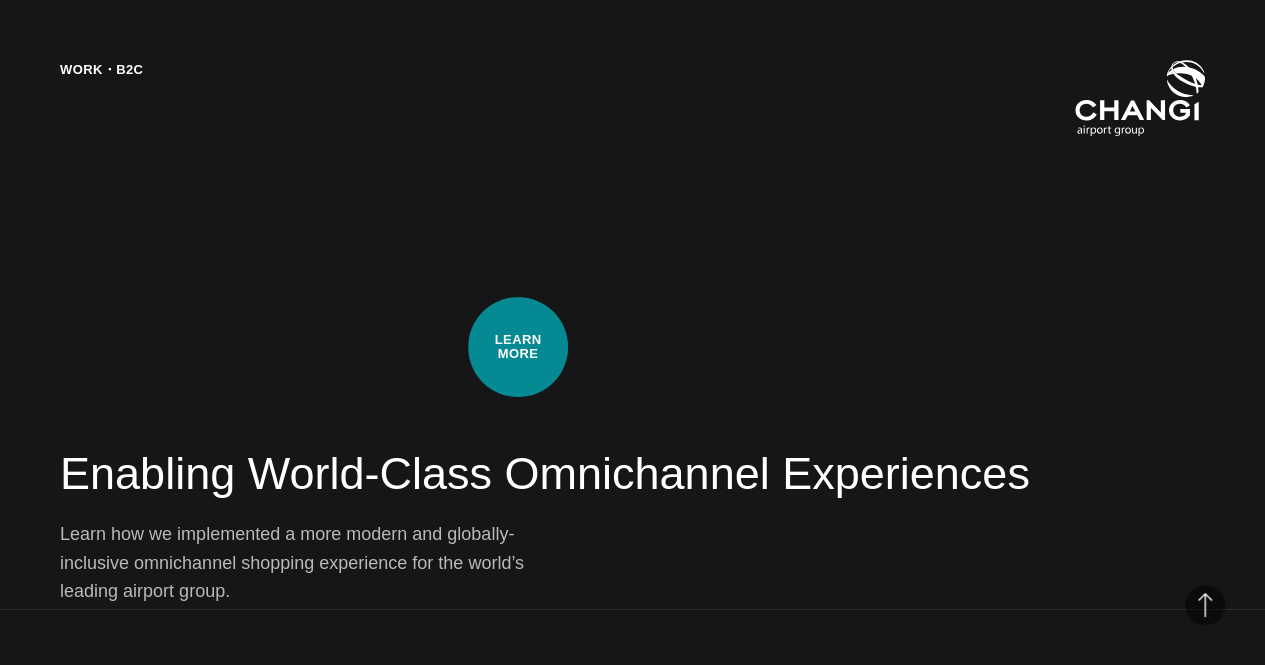 click on "Work・B2C
Enabling World-Class Omnichannel Experiences
Learn how we implemented a more modern and globally-inclusive omnichannel shopping experience for the world’s leading airport group." at bounding box center [632, 332] 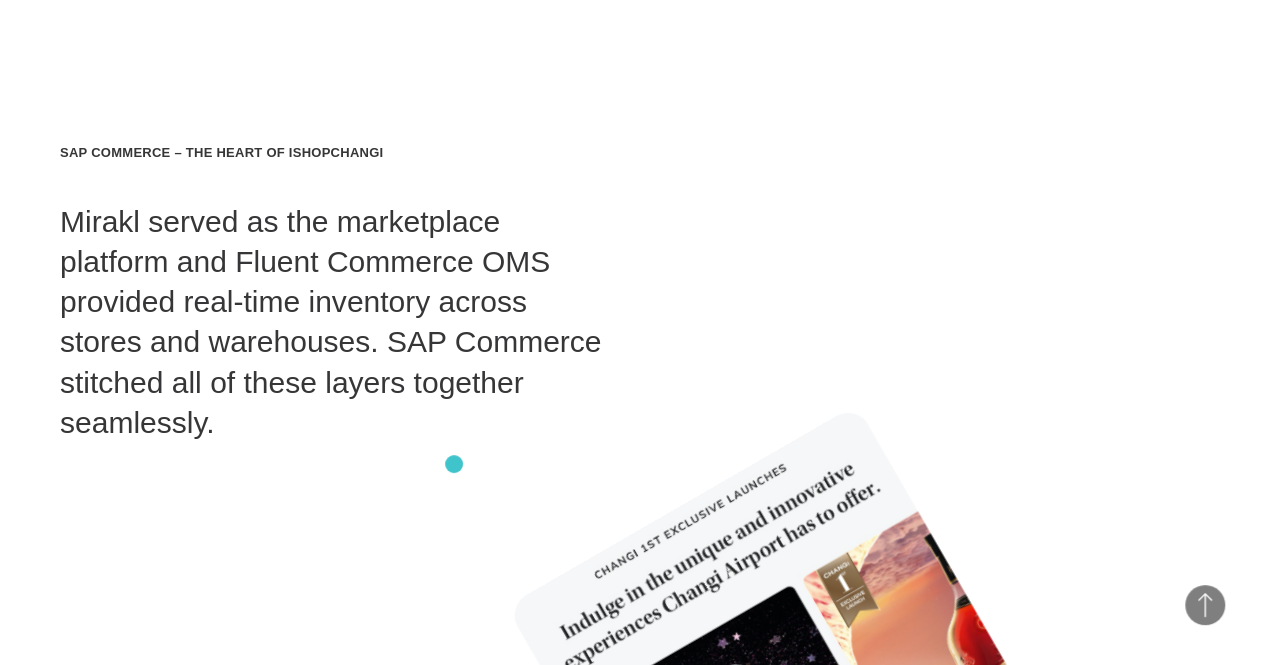 scroll, scrollTop: 12973, scrollLeft: 0, axis: vertical 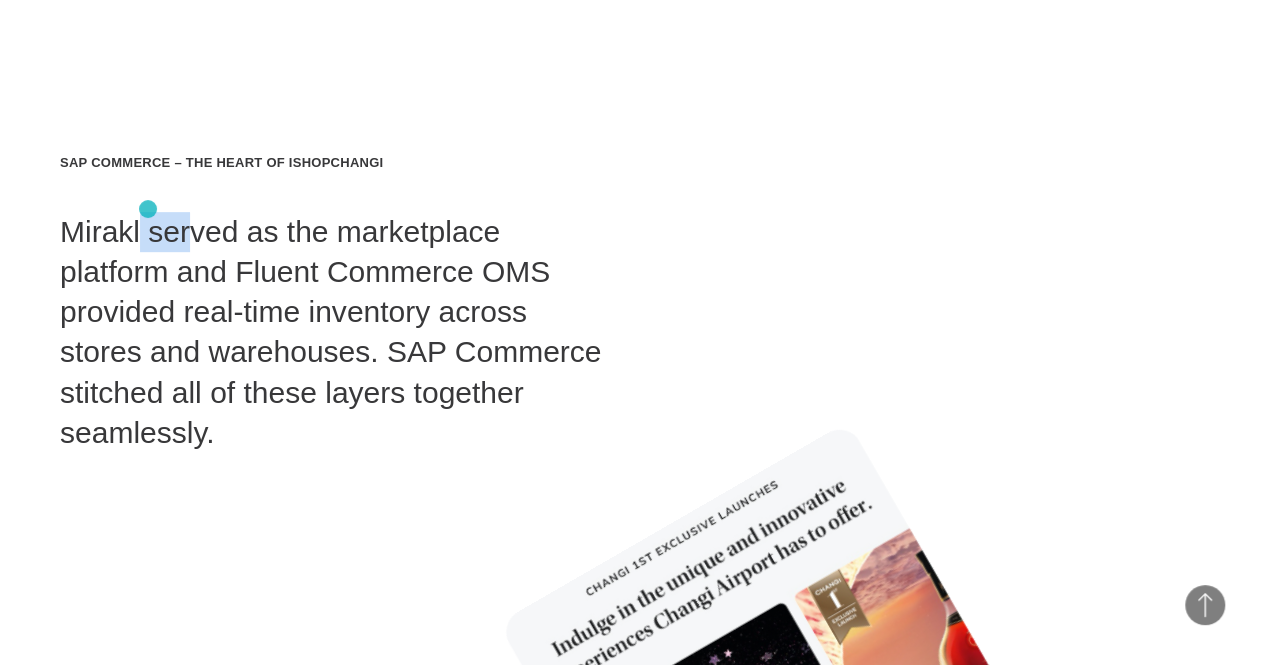 drag, startPoint x: 94, startPoint y: 207, endPoint x: 149, endPoint y: 210, distance: 55.081757 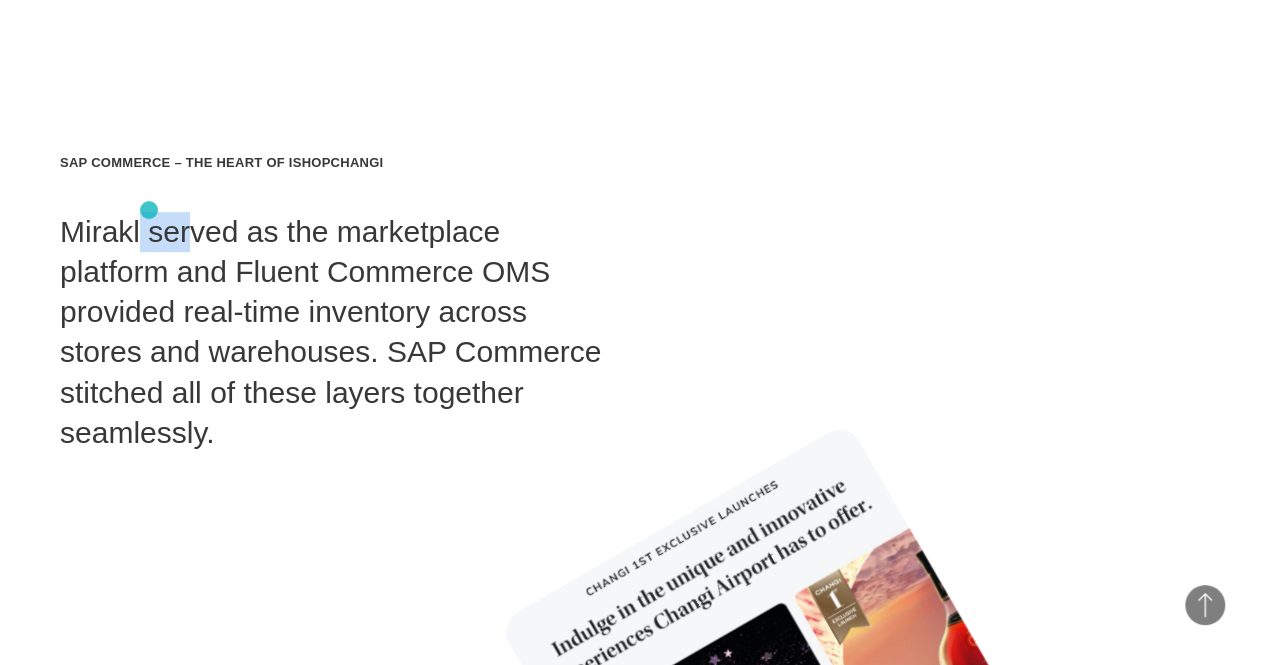 click on "SAP Commerce – The Heart of iShopChangi
Mirakl served as the marketplace platform and Fluent Commerce OMS provided real-time inventory across stores and warehouses. SAP Commerce stitched all of these layers together seamlessly." at bounding box center (335, 303) 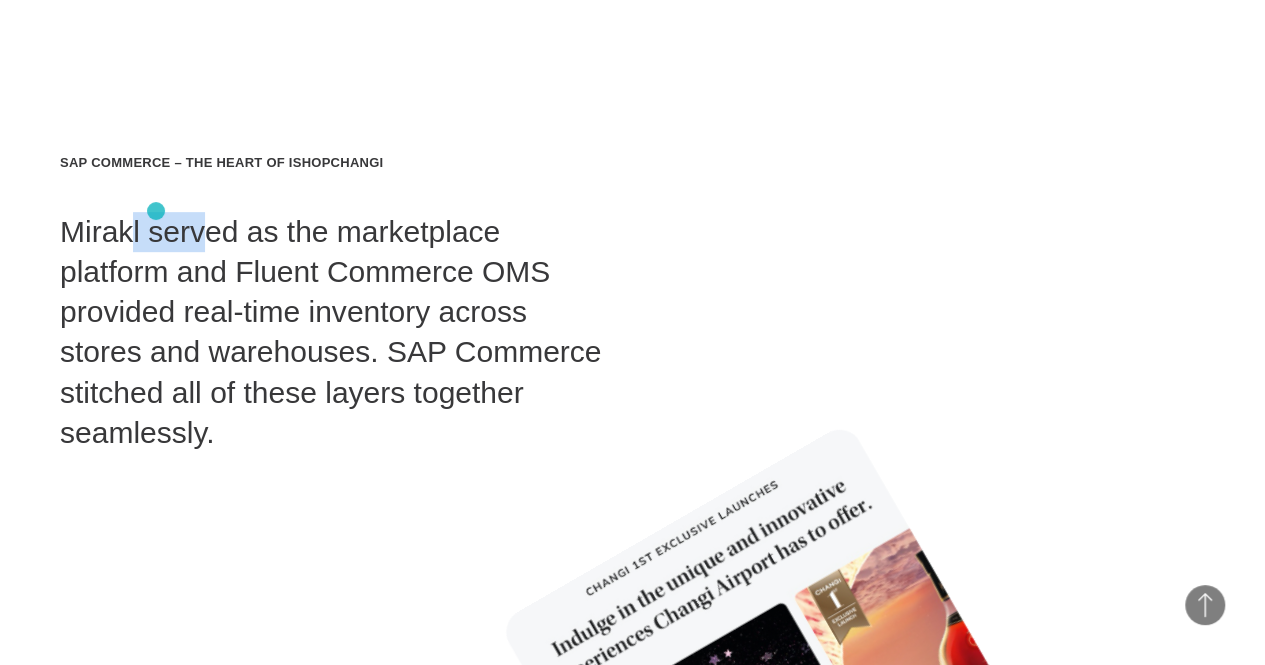 drag, startPoint x: 87, startPoint y: 210, endPoint x: 156, endPoint y: 211, distance: 69.00725 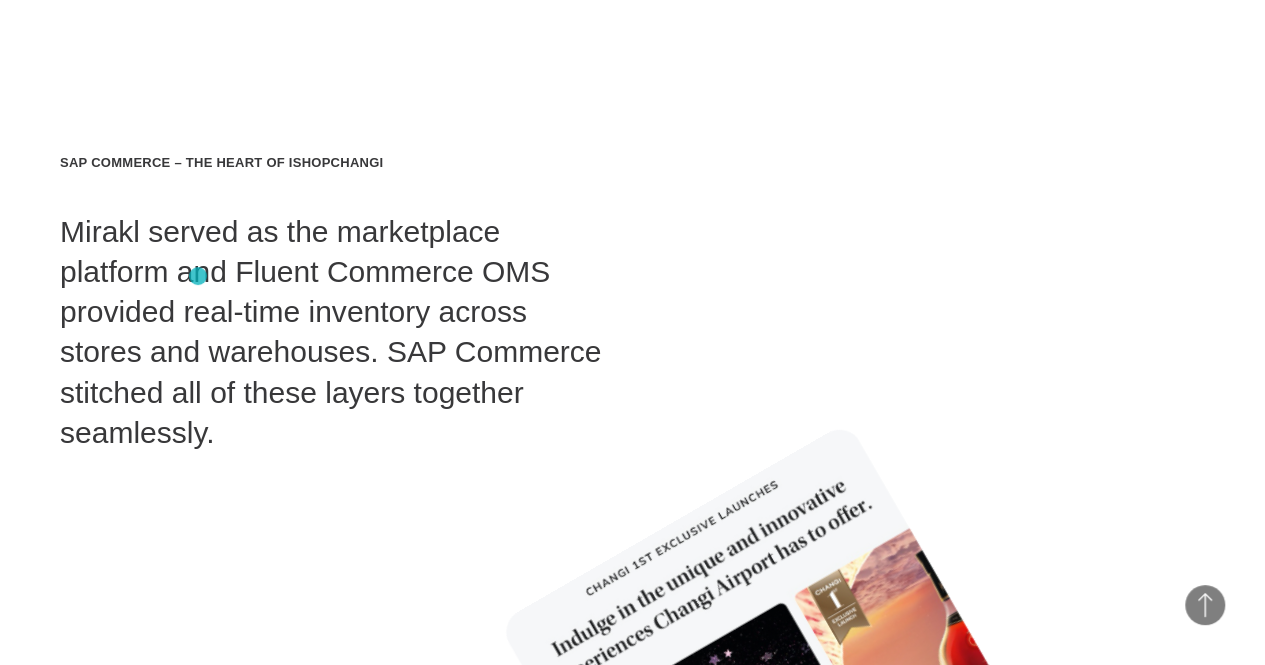 click on "SAP Commerce – The Heart of iShopChangi
Mirakl served as the marketplace platform and Fluent Commerce OMS provided real-time inventory across stores and warehouses. SAP Commerce stitched all of these layers together seamlessly." at bounding box center (335, 303) 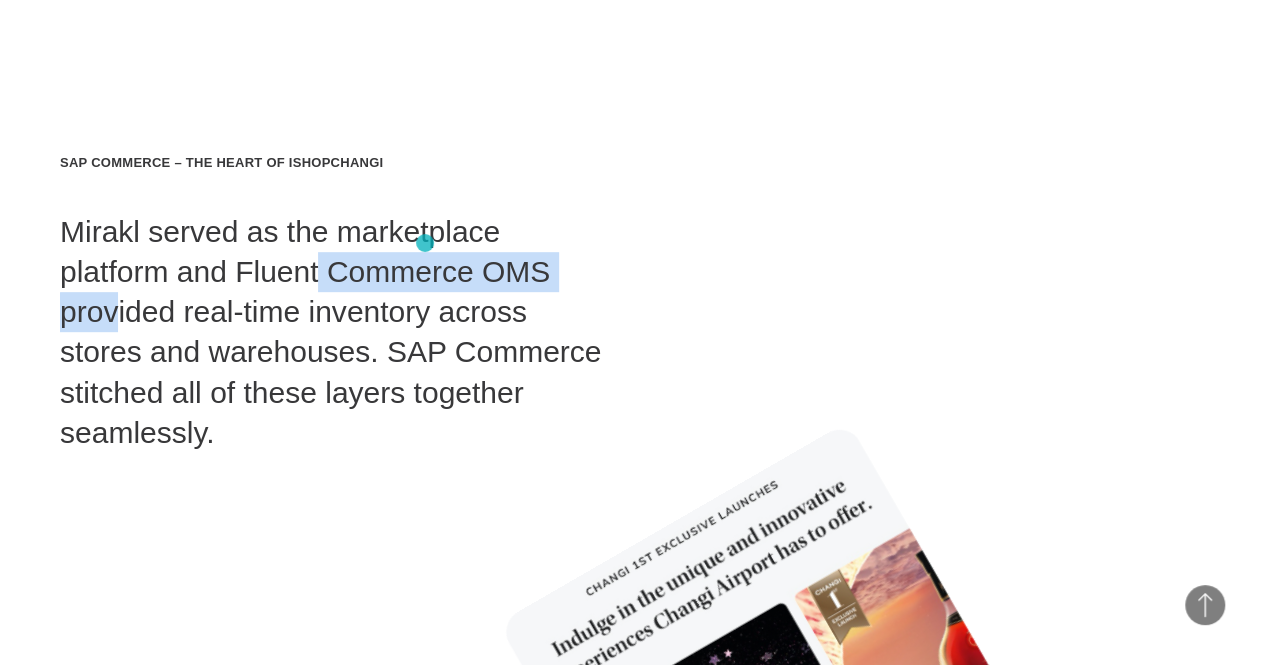 drag, startPoint x: 146, startPoint y: 255, endPoint x: 425, endPoint y: 243, distance: 279.25793 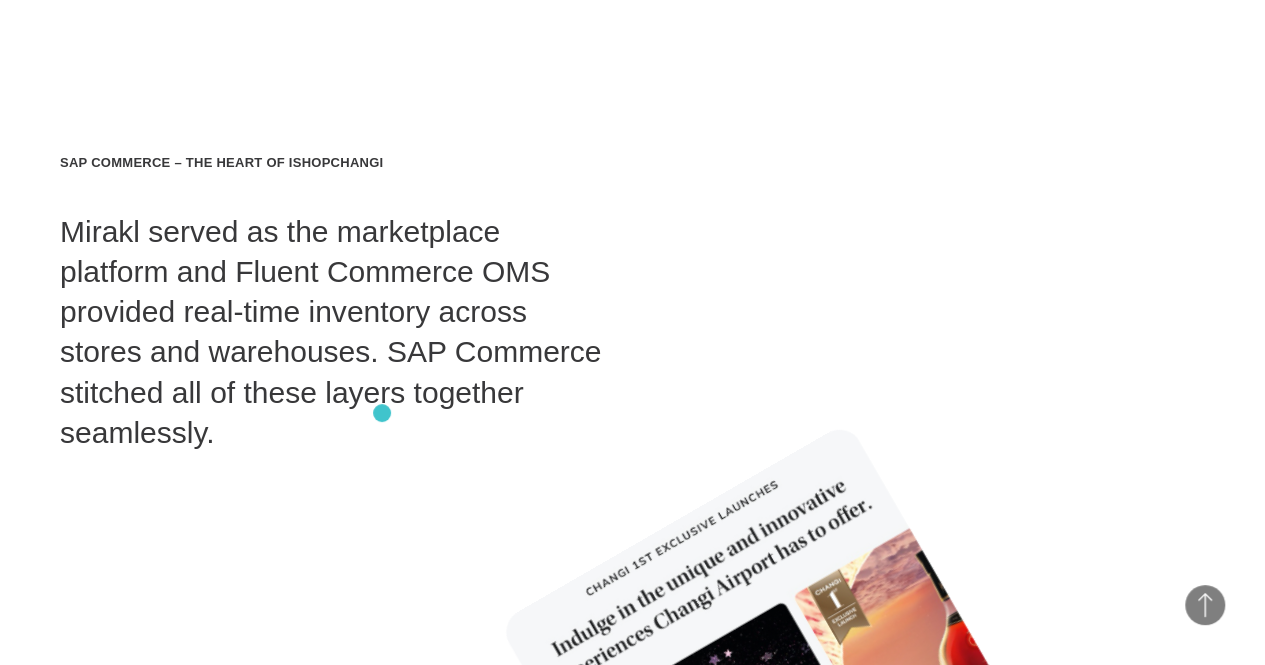 click at bounding box center (632, 1228) 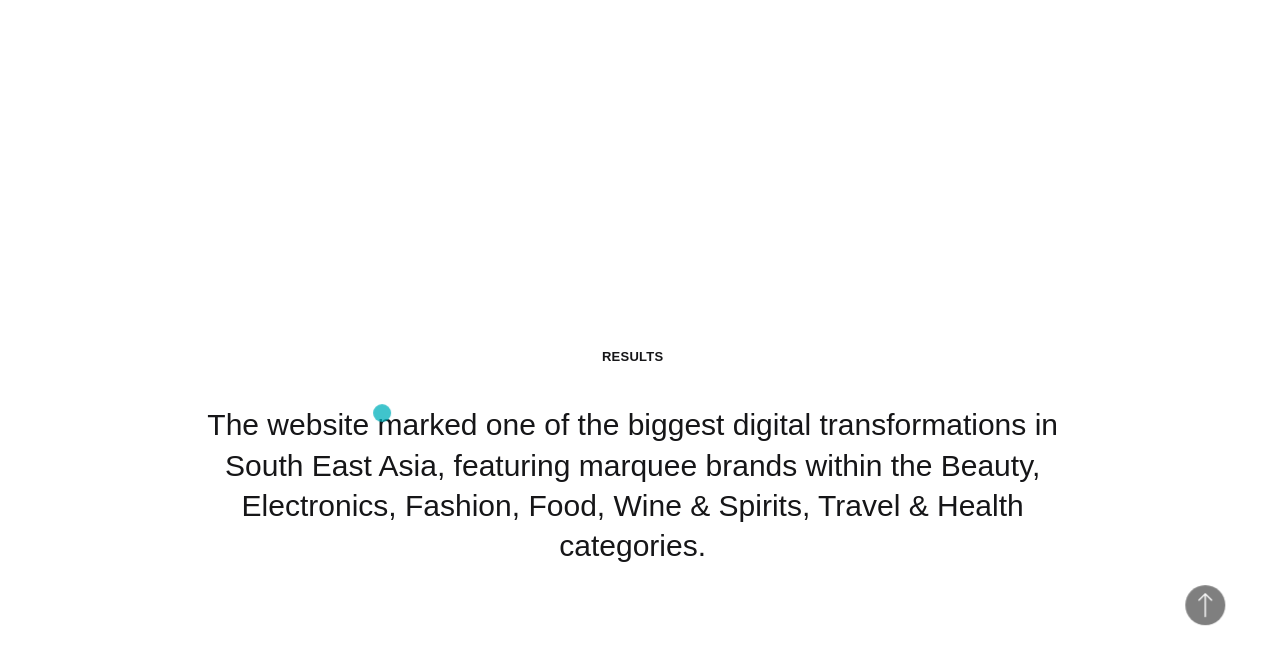 scroll, scrollTop: 15493, scrollLeft: 0, axis: vertical 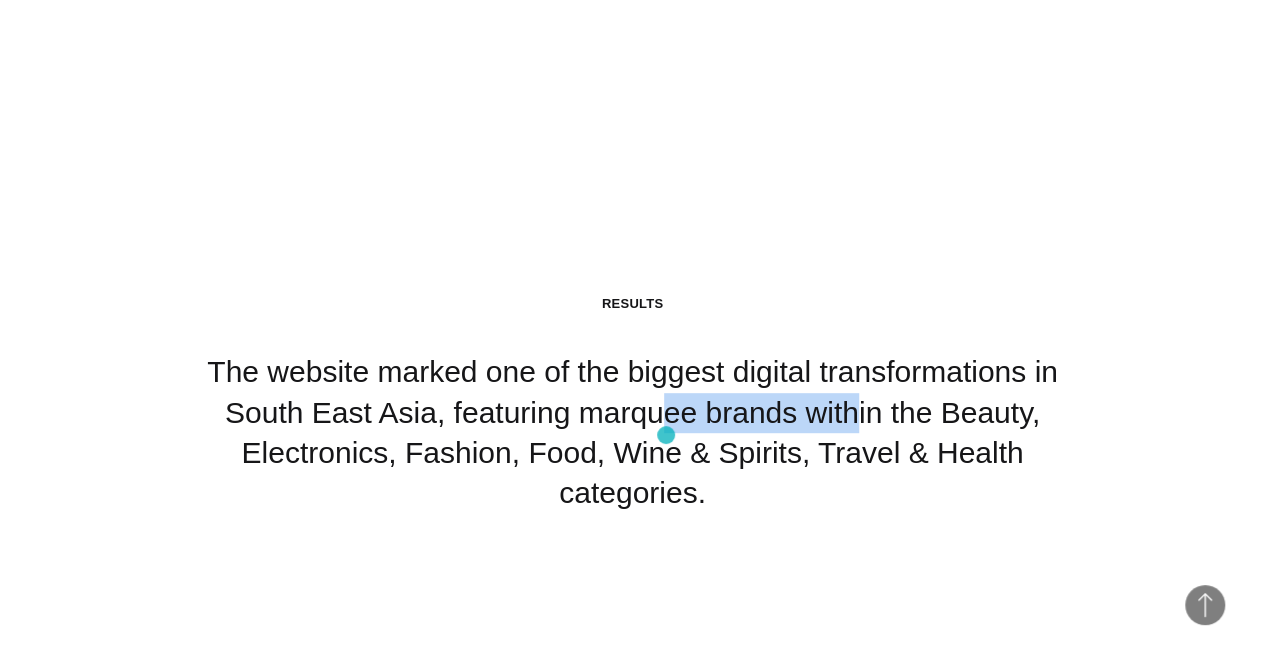 drag, startPoint x: 468, startPoint y: 435, endPoint x: 666, endPoint y: 435, distance: 198 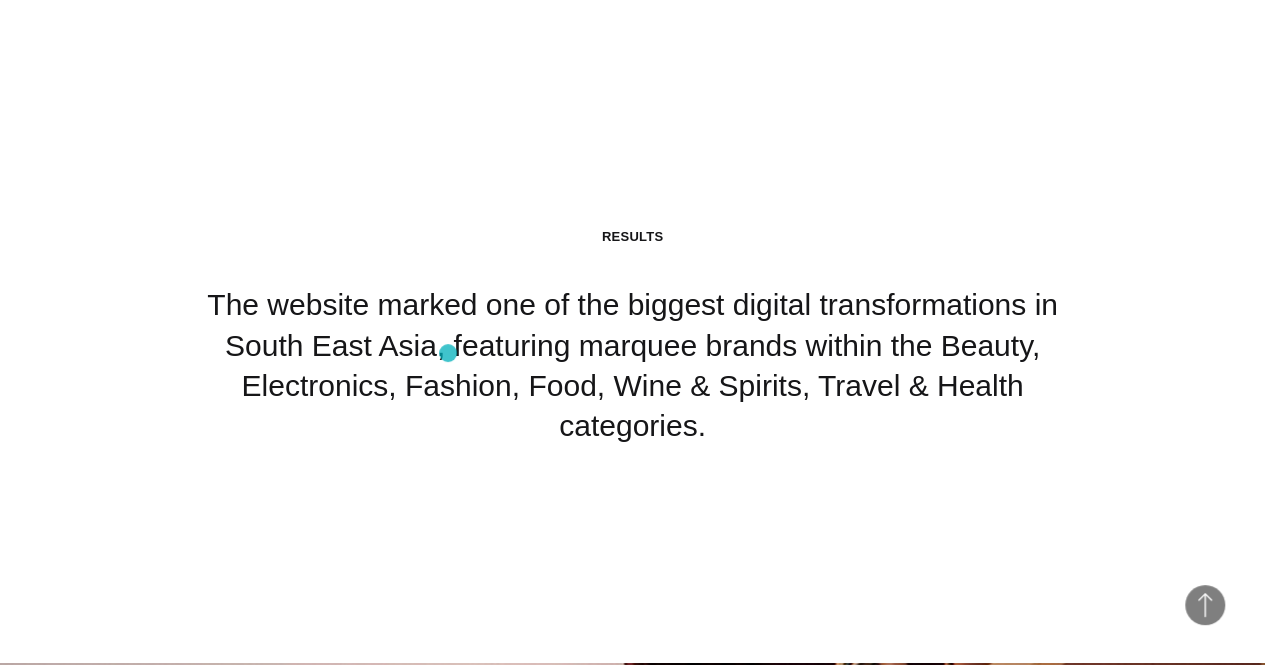 click on "Results
The website marked one of the biggest digital transformations in South East Asia, featuring marquee brands within the Beauty, Electronics, Fashion, Food, Wine & Spirits, Travel & Health categories." at bounding box center [633, 337] 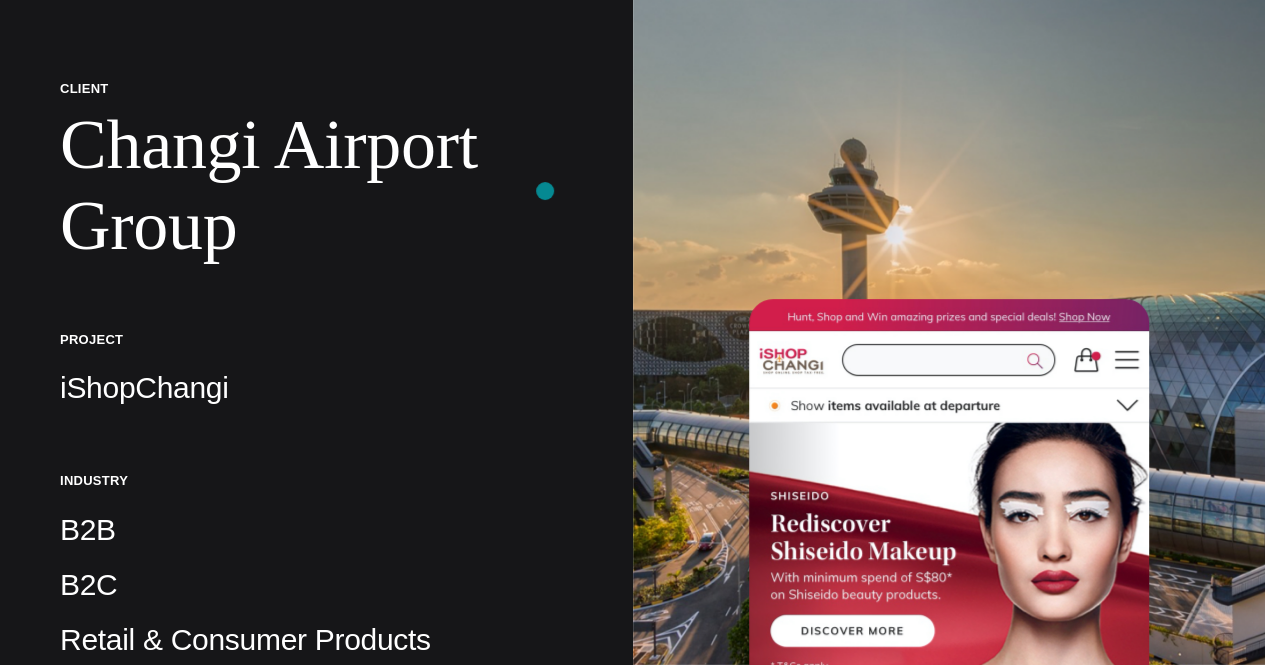 scroll, scrollTop: 0, scrollLeft: 0, axis: both 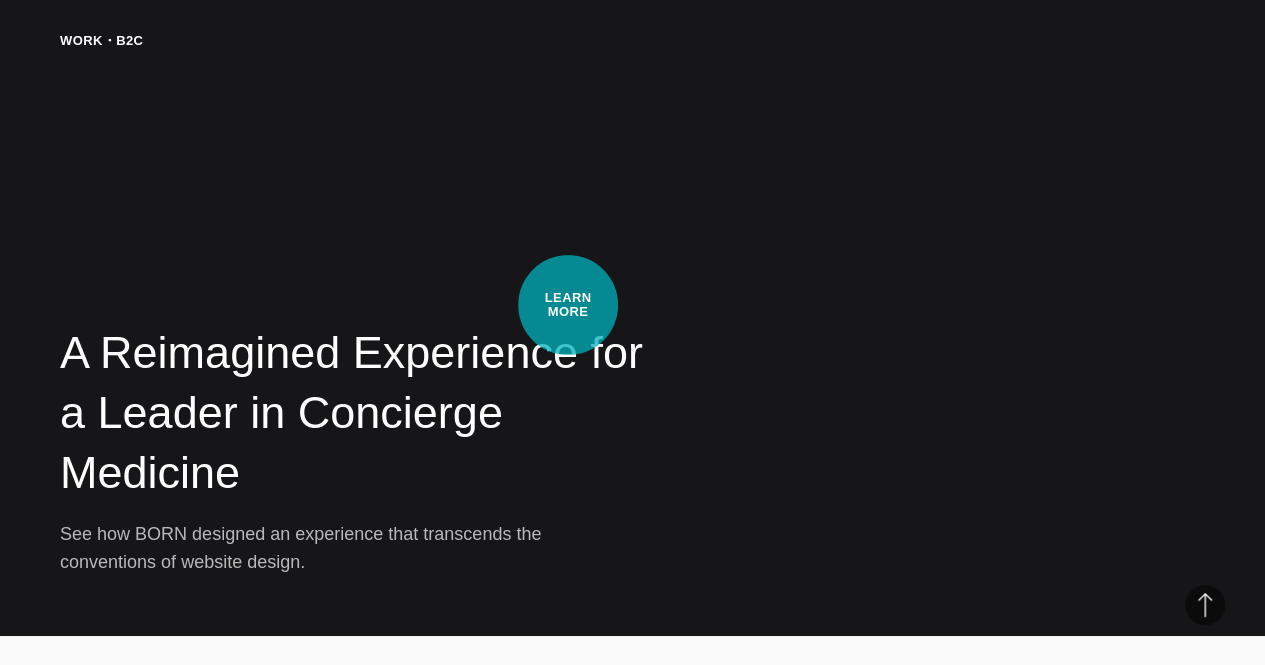 click on "A Reimagined Experience for a Leader in Concierge Medicine
See how BORN designed an experience that transcends the conventions of website design." at bounding box center [632, 303] 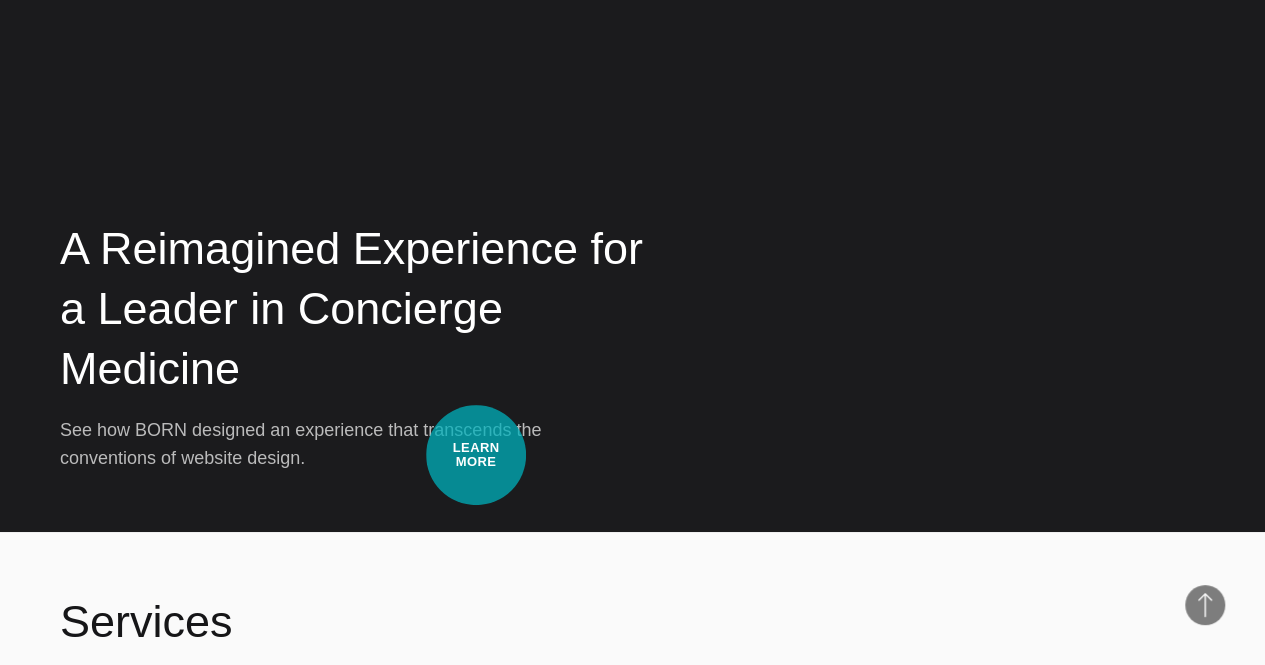 scroll, scrollTop: 3454, scrollLeft: 0, axis: vertical 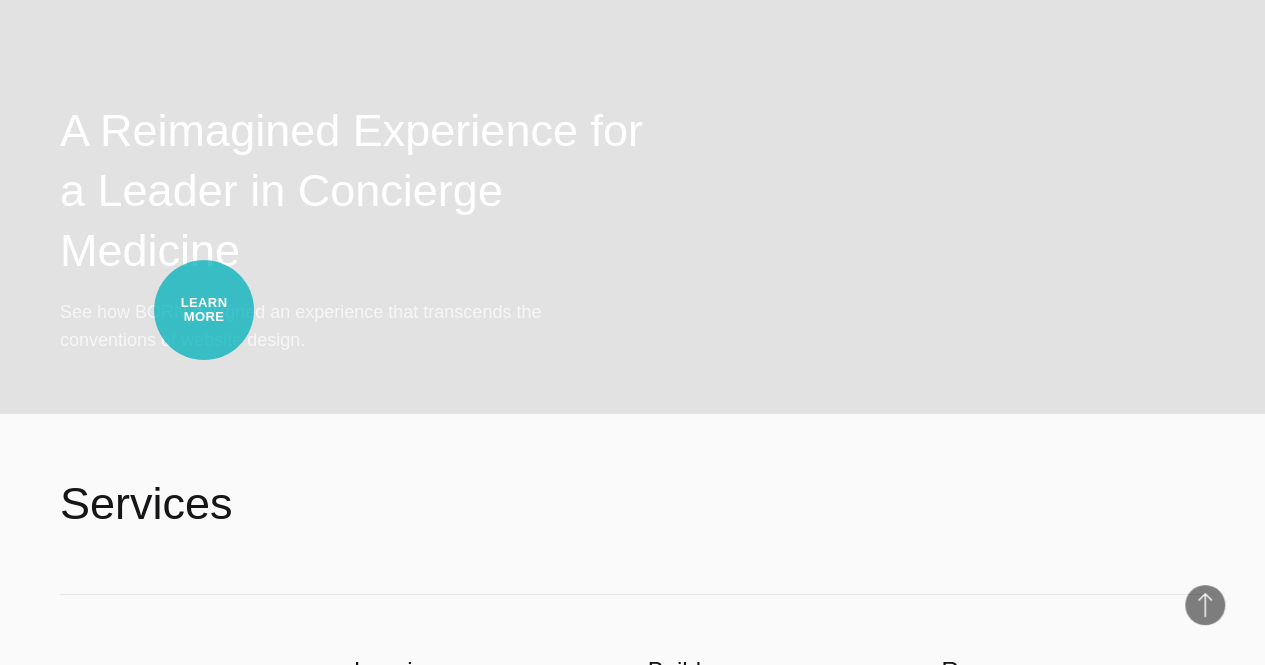drag, startPoint x: 400, startPoint y: 265, endPoint x: 204, endPoint y: 310, distance: 201.09947 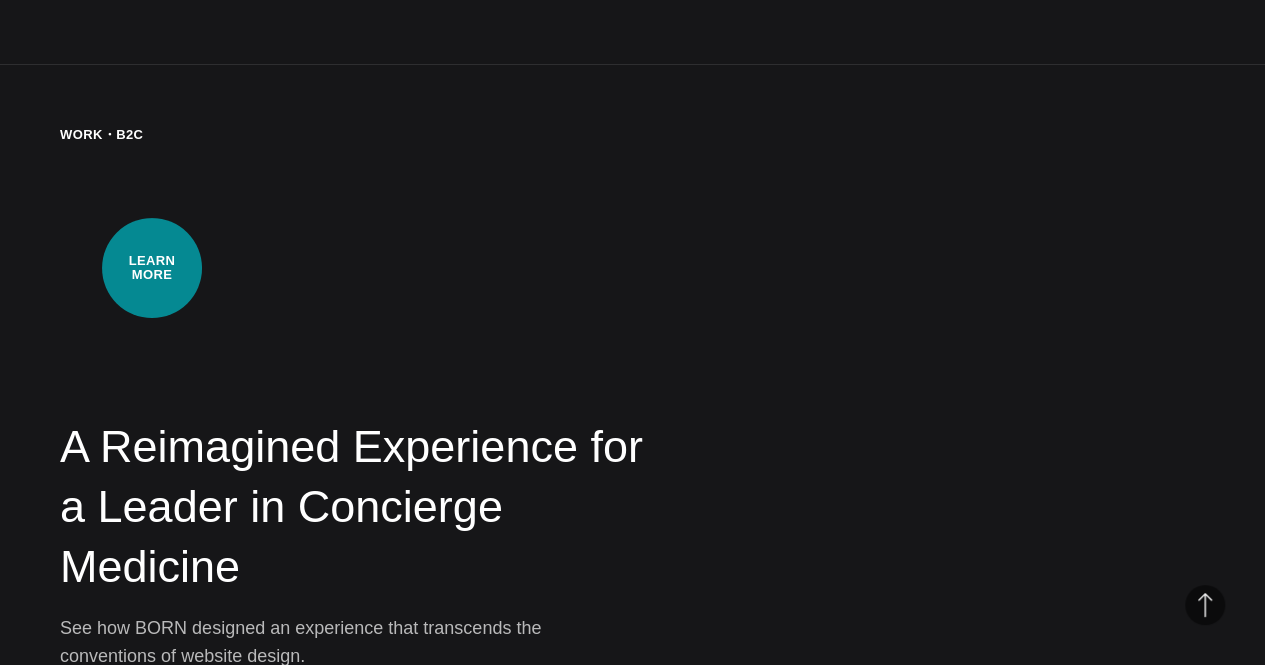 scroll, scrollTop: 3265, scrollLeft: 0, axis: vertical 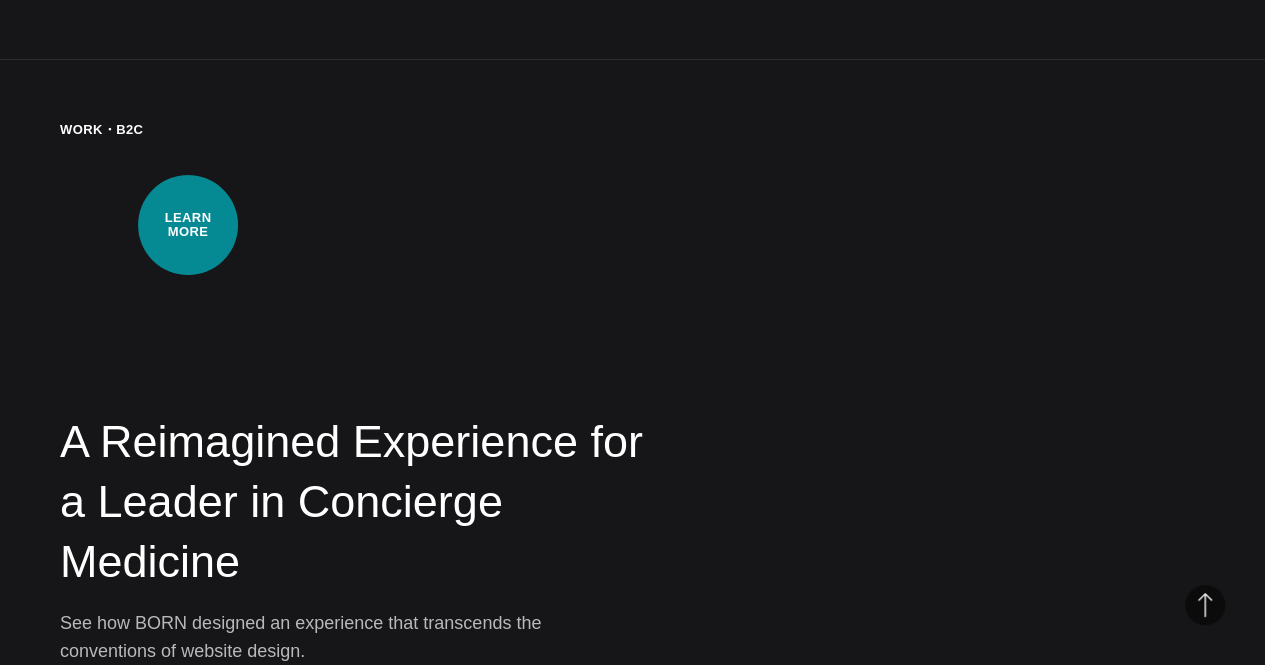 click on "A Reimagined Experience for a Leader in Concierge Medicine
See how BORN designed an experience that transcends the conventions of website design." at bounding box center (632, 392) 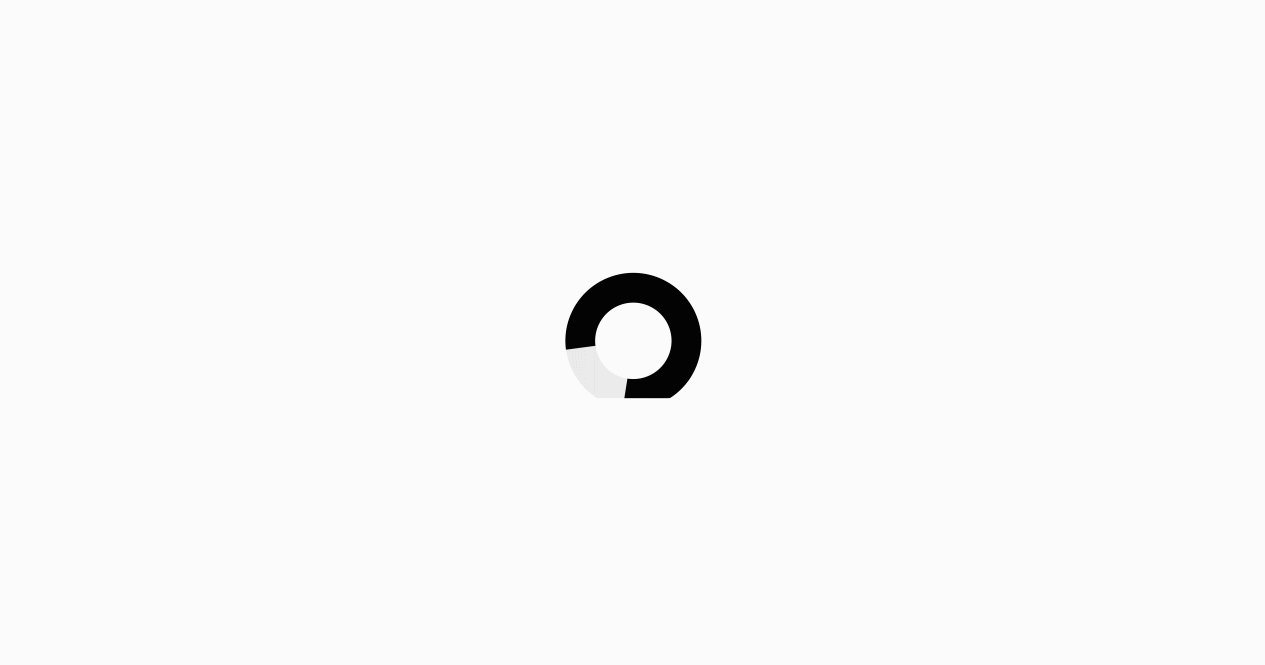 scroll, scrollTop: 0, scrollLeft: 0, axis: both 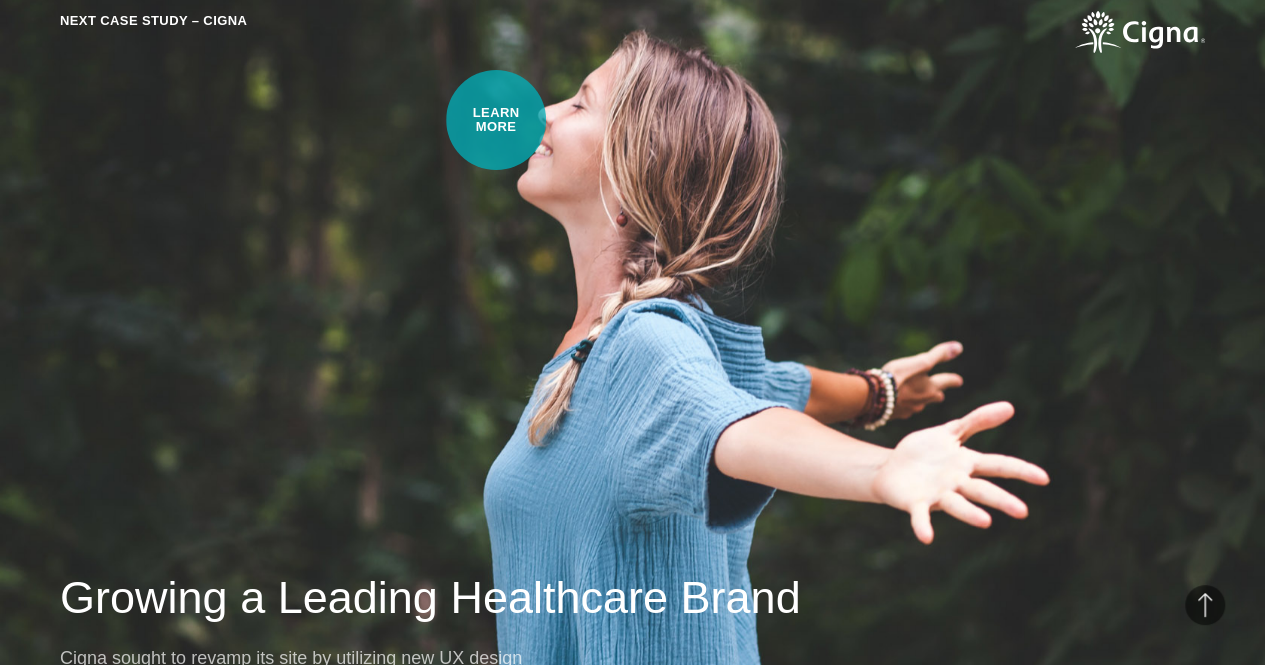 click on "Next Case Study – Cigna
Growing a Leading Healthcare Brand
Cigna sought to revamp its site by utilizing new UX design standards, focusing on accessibility and health literacy." at bounding box center (632, 356) 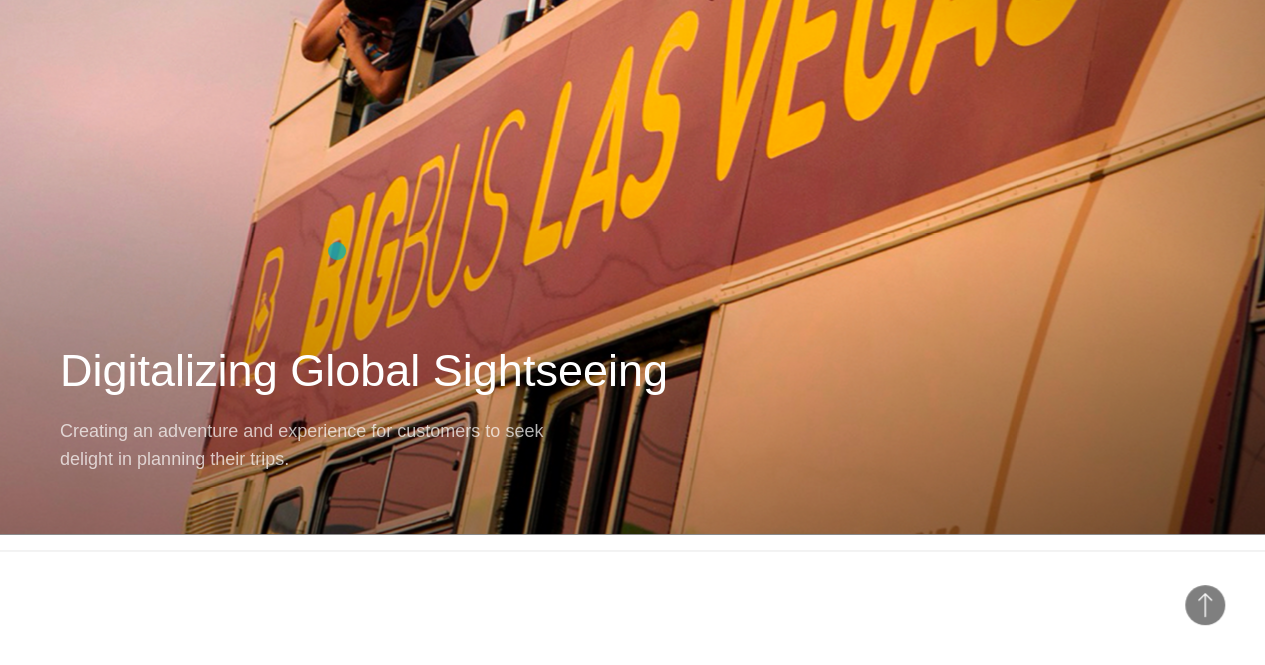 scroll, scrollTop: 16364, scrollLeft: 0, axis: vertical 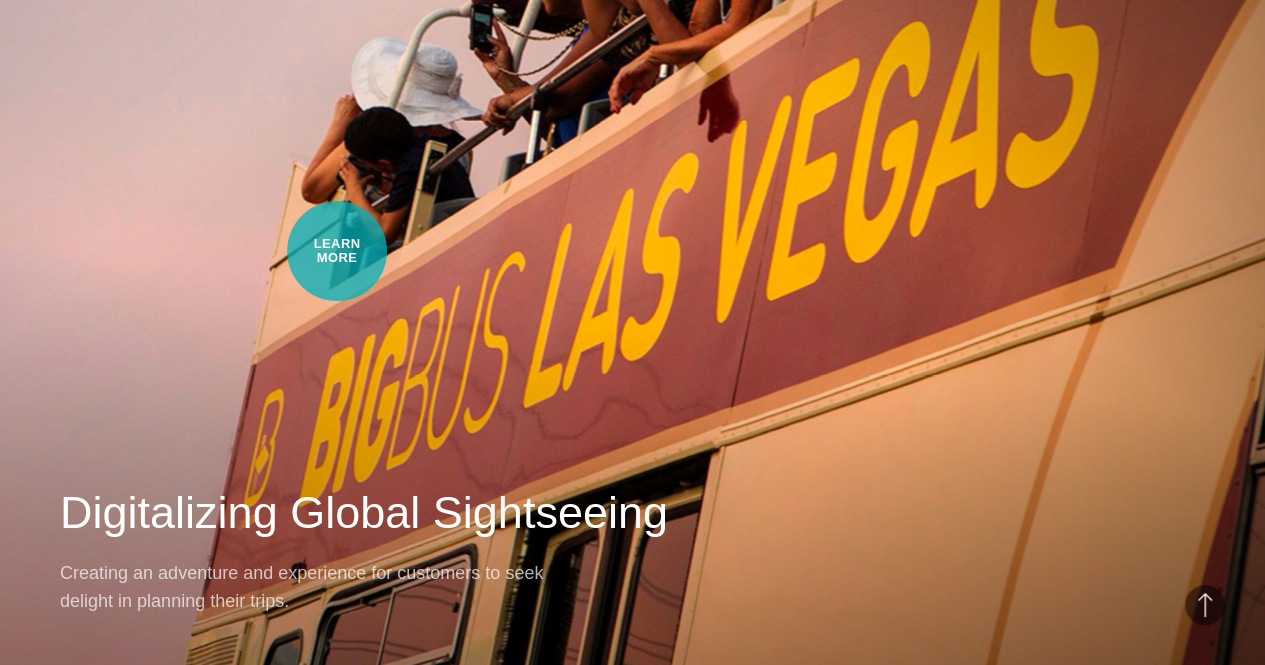 click on "Next Case Study – Big Bus Tours
Digitalizing Global Sightseeing
Creating an adventure and experience for customers to seek delight in planning their trips." at bounding box center (632, 271) 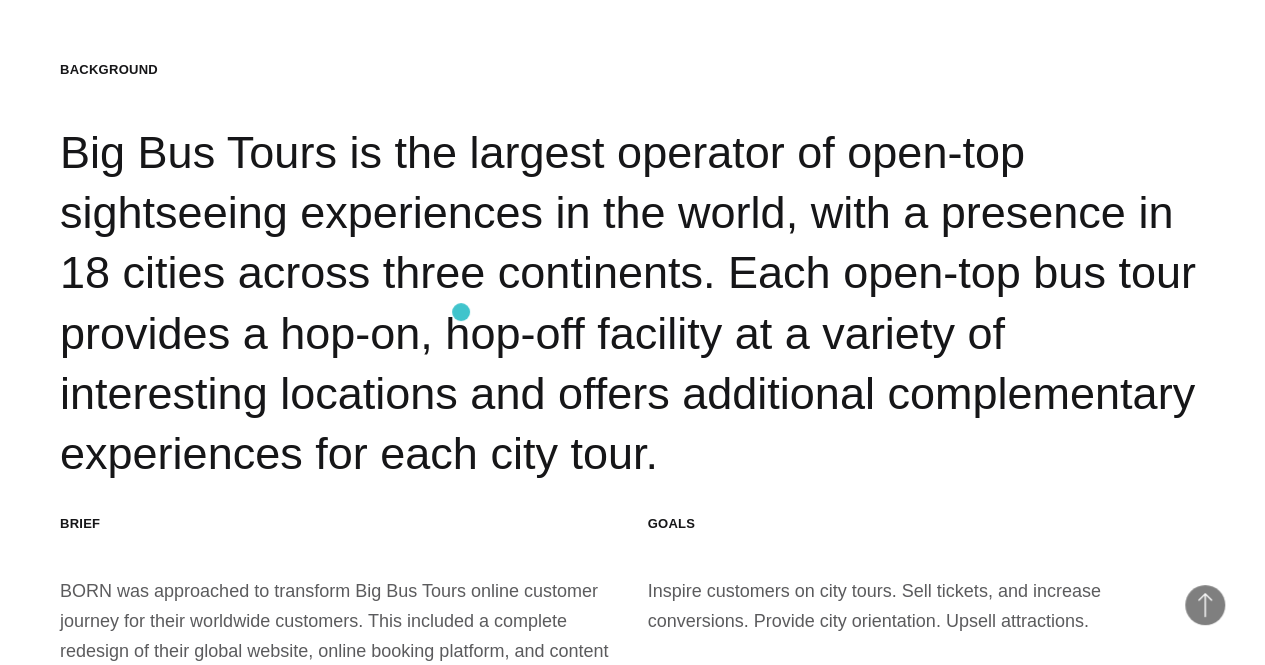 scroll, scrollTop: 1887, scrollLeft: 0, axis: vertical 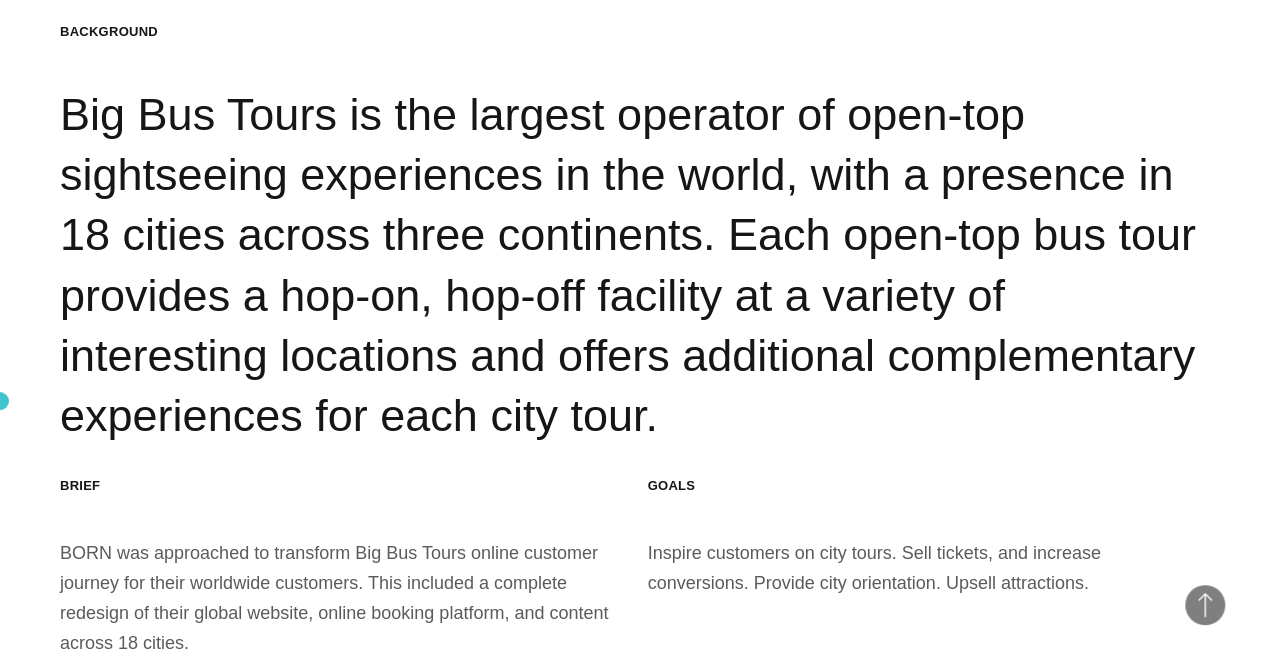 click on "Background
Big Bus Tours is the largest operator of open-top sightseeing experiences in the world, with a presence in 18 cities across three continents. Each open-top bus tour provides a hop-on, hop-off facility at a variety of interesting locations and offers additional complementary experiences for each city tour.
Brief
BORN was approached to transform Big Bus Tours online customer journey for their worldwide customers. This included a complete redesign of their global website, online booking platform, and content across 18 cities.
Goals
Inspire customers on city tours. Sell tickets, and increase conversions. Provide city orientation. Upsell attractions." at bounding box center [632, 339] 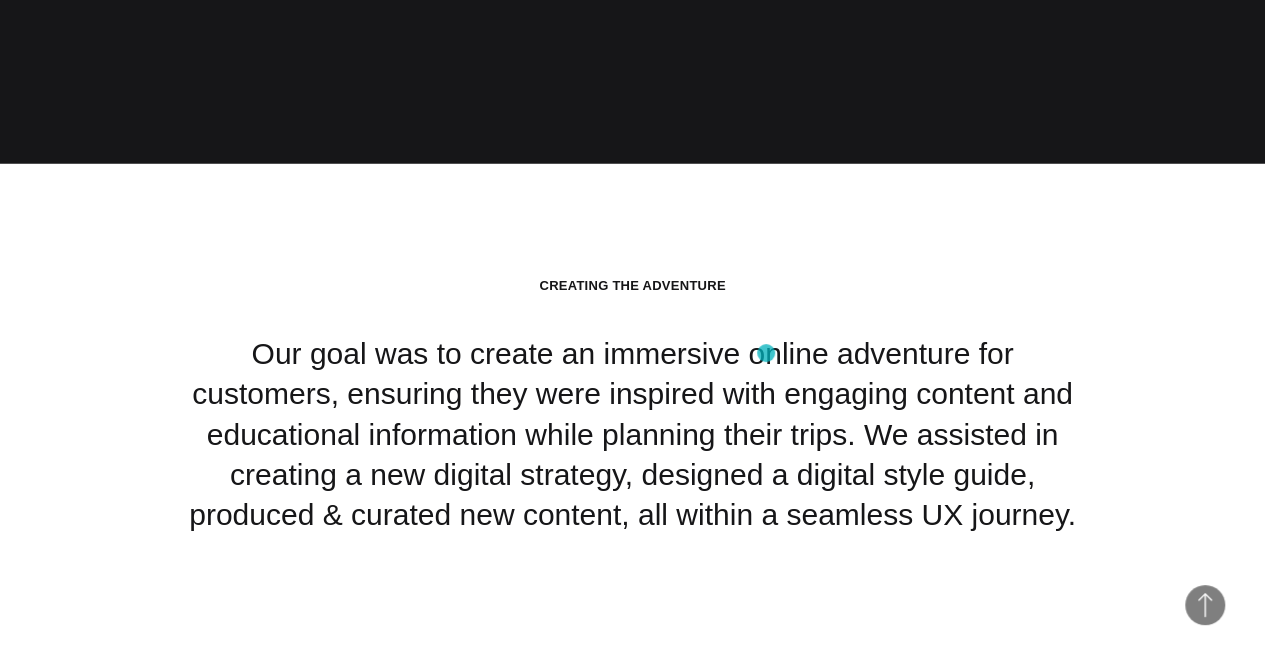 scroll, scrollTop: 3128, scrollLeft: 0, axis: vertical 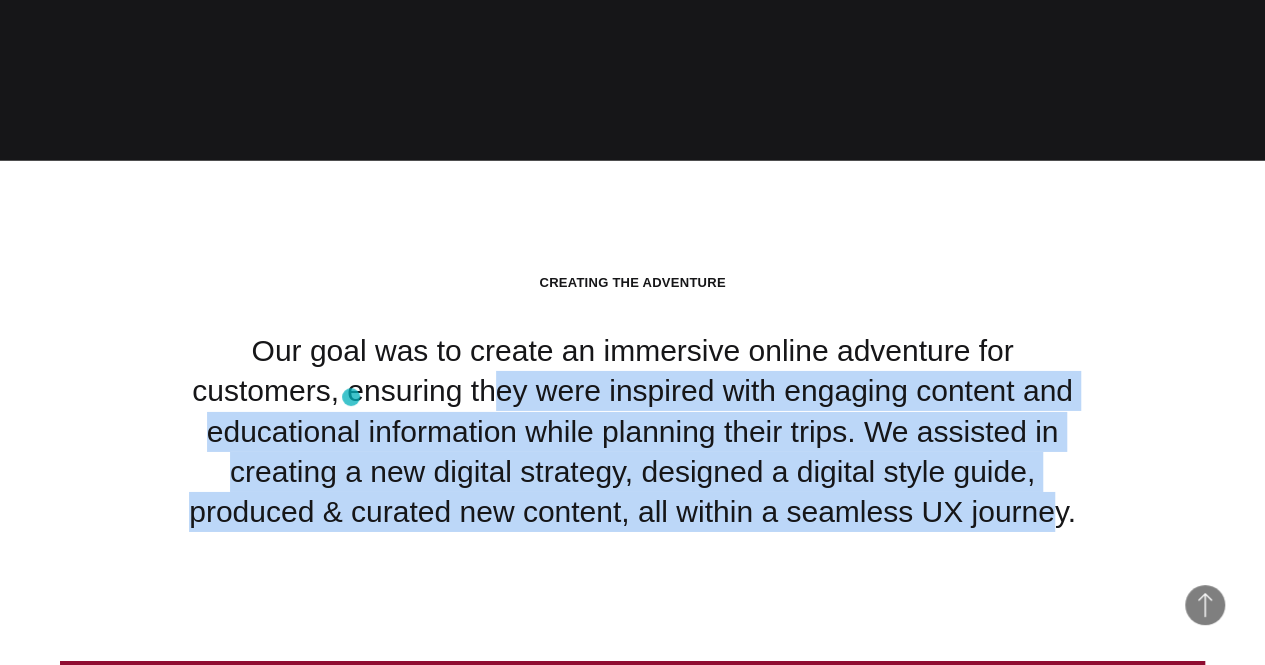 drag, startPoint x: 874, startPoint y: 521, endPoint x: 350, endPoint y: 395, distance: 538.936 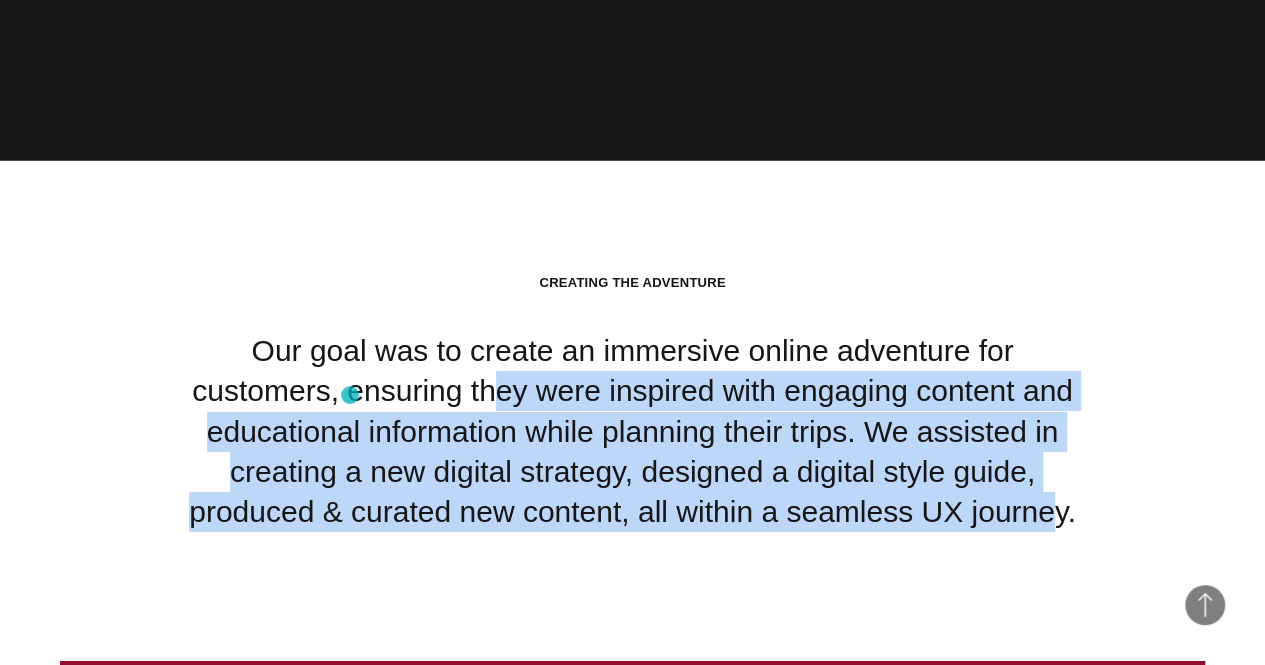 click on "Our goal was to create an immersive online adventure for customers, ensuring they were inspired with engaging content and educational information while planning their trips. We assisted in creating a new digital strategy, designed a digital style guide, produced & curated new content, all within a seamless UX journey." at bounding box center [633, 431] 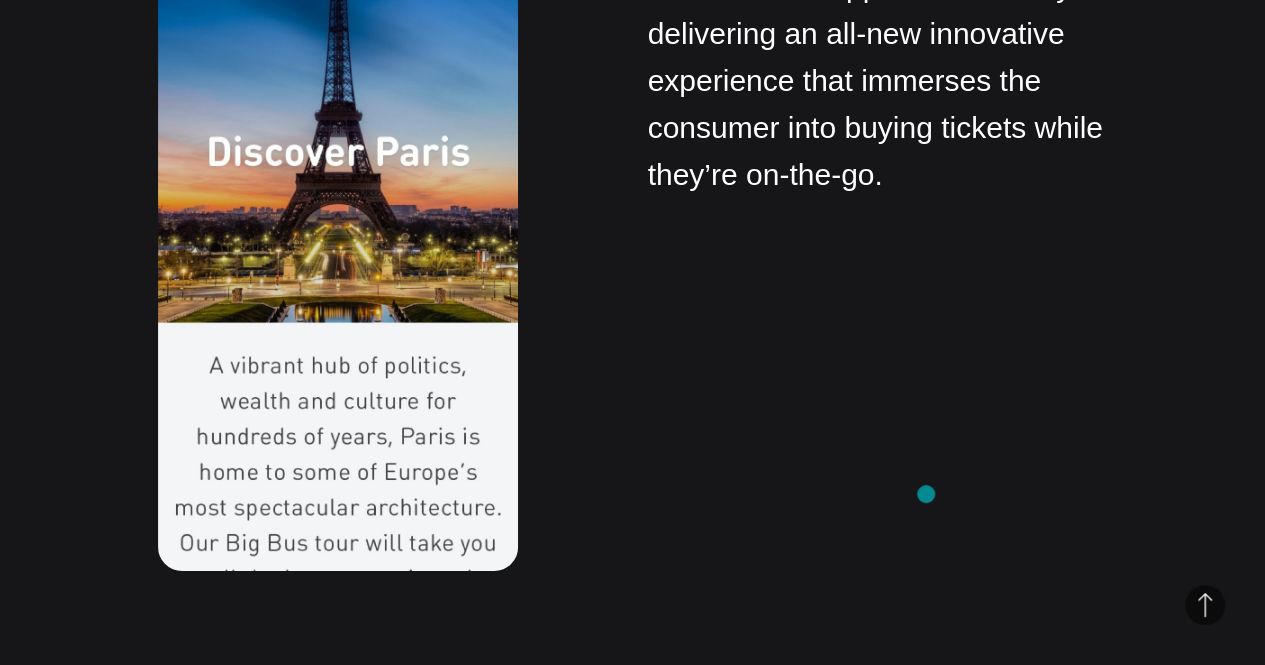 scroll, scrollTop: 7217, scrollLeft: 0, axis: vertical 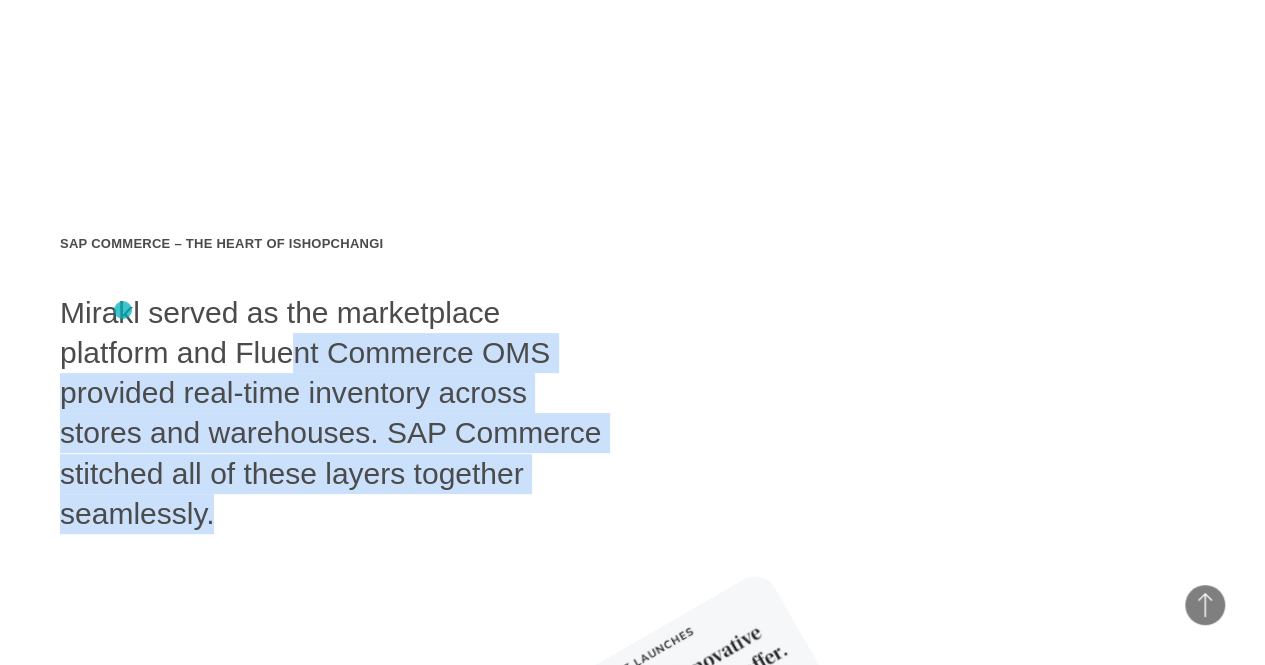 drag, startPoint x: 65, startPoint y: 278, endPoint x: 123, endPoint y: 310, distance: 66.24198 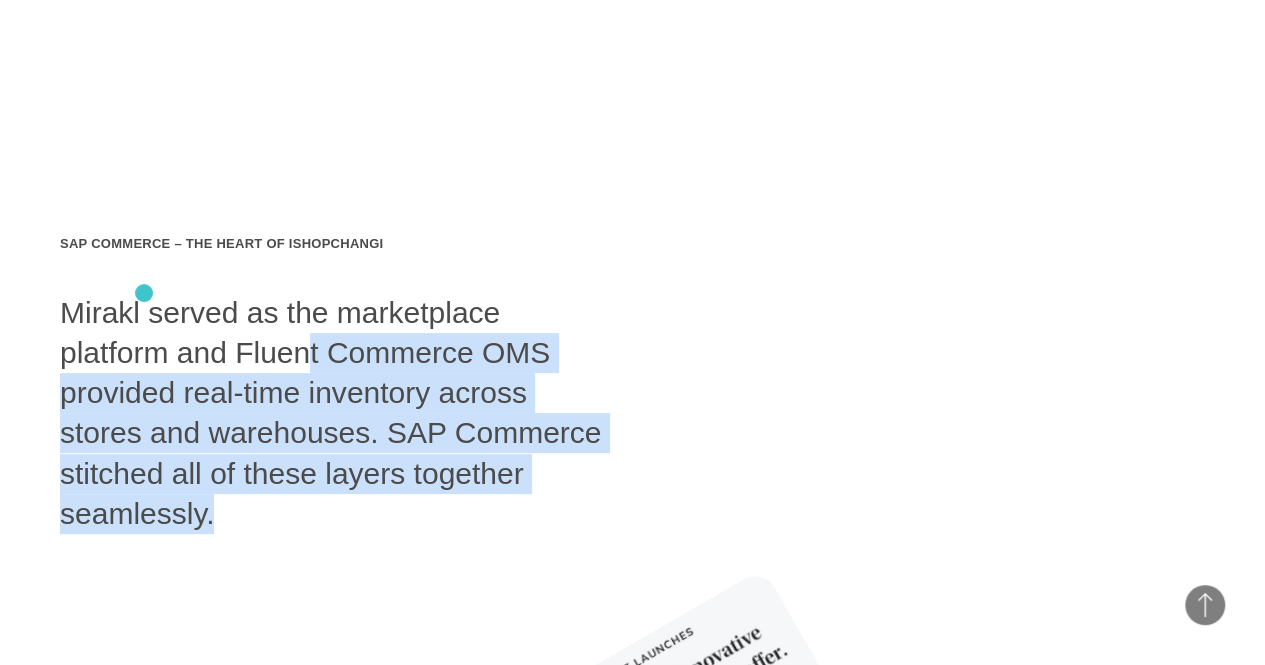 drag, startPoint x: 58, startPoint y: 287, endPoint x: 142, endPoint y: 304, distance: 85.70297 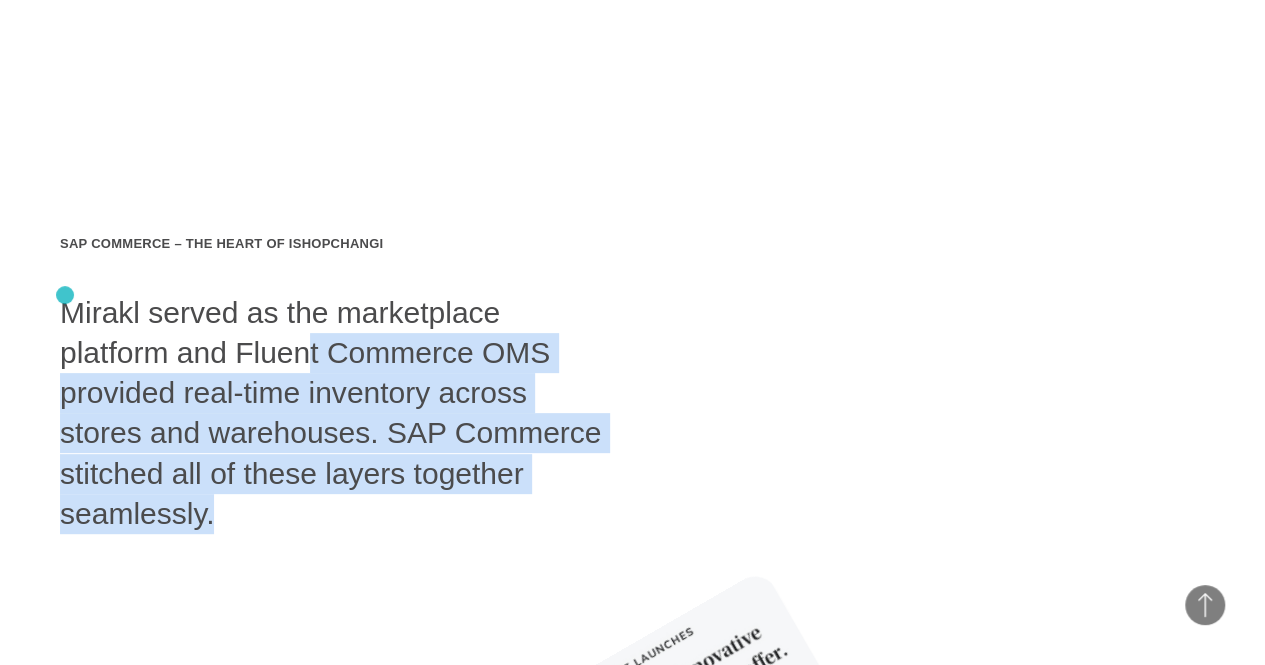 click at bounding box center (632, 1326) 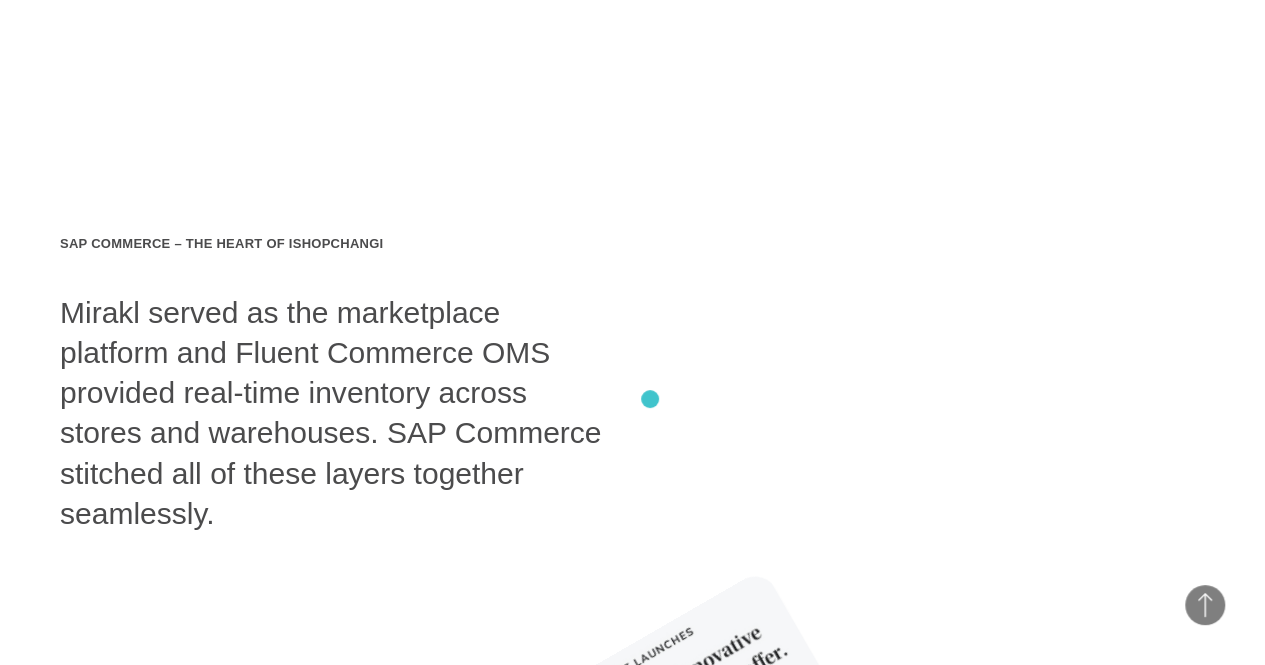 click at bounding box center [632, 1326] 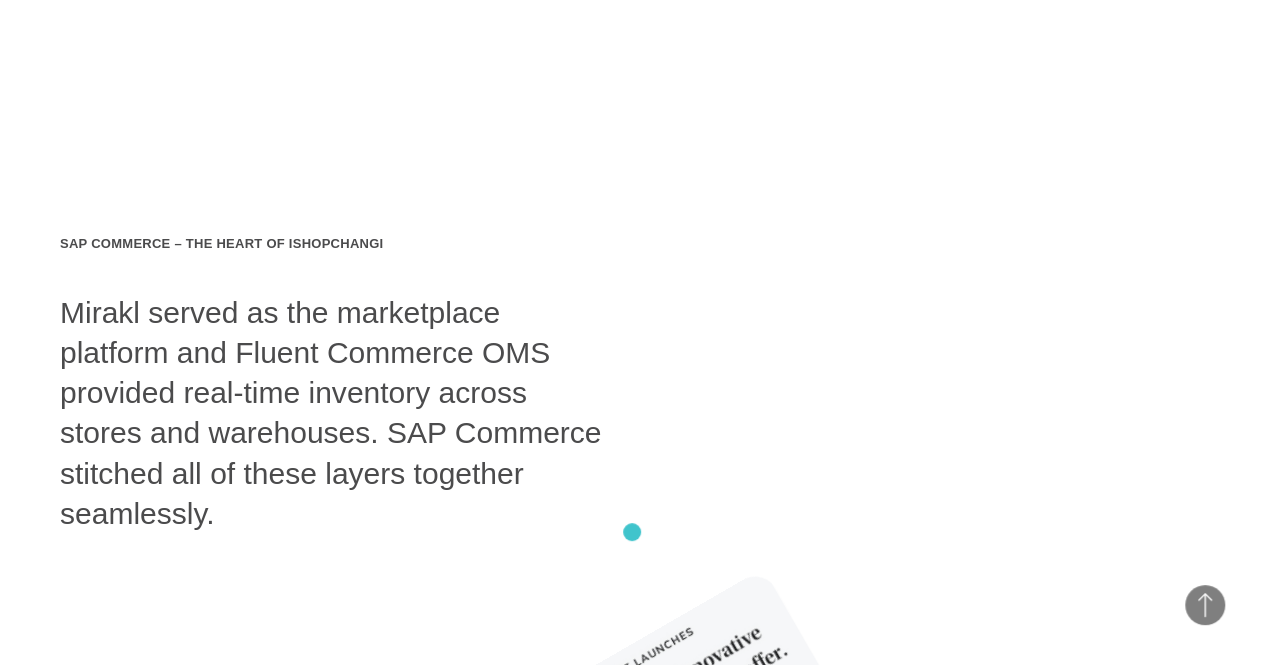click at bounding box center [632, 1326] 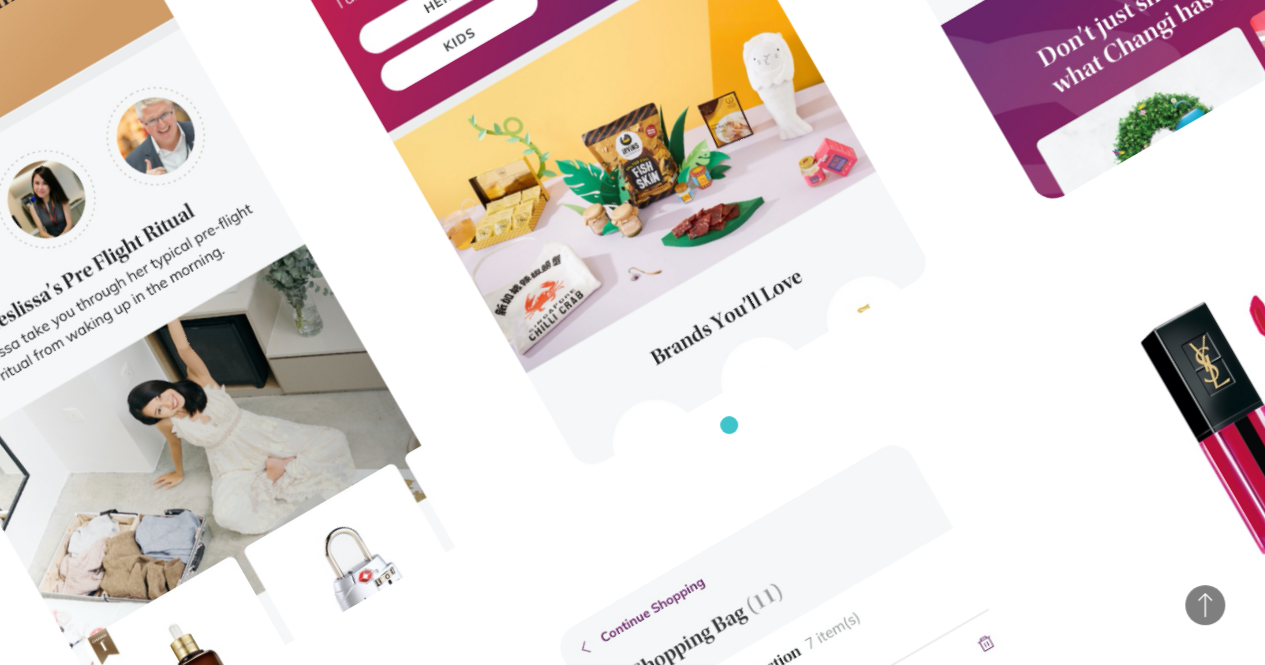 scroll, scrollTop: 13909, scrollLeft: 0, axis: vertical 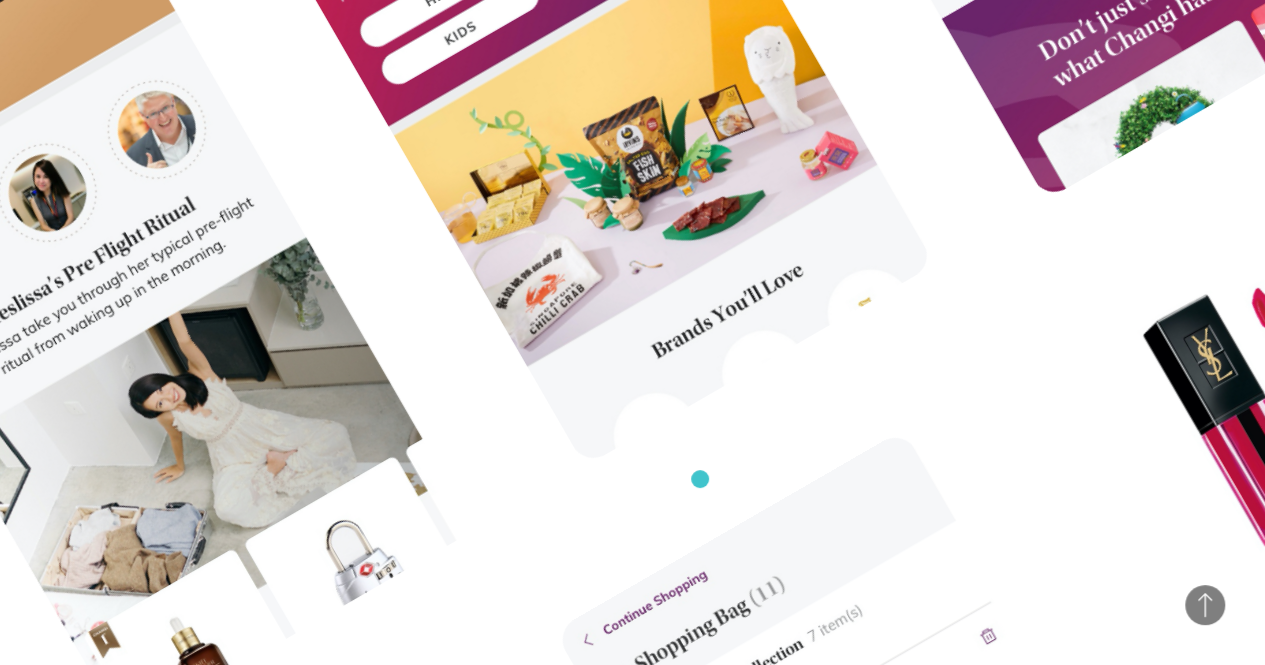 click at bounding box center (632, 586) 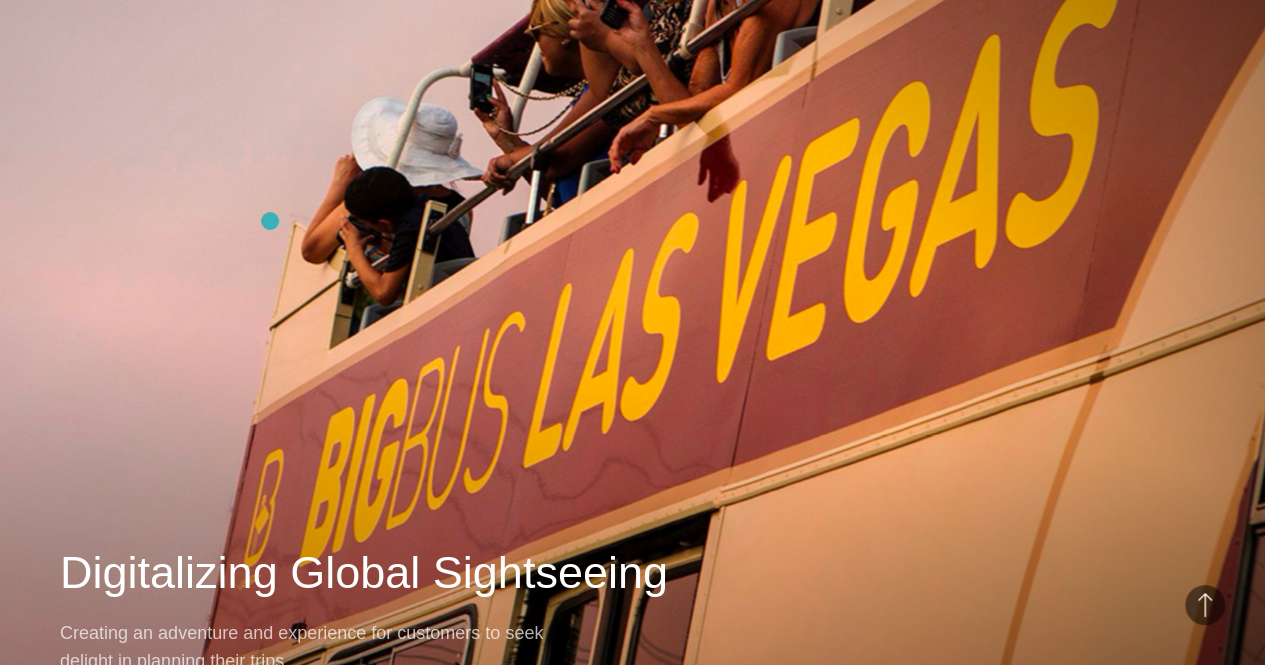 scroll, scrollTop: 16298, scrollLeft: 0, axis: vertical 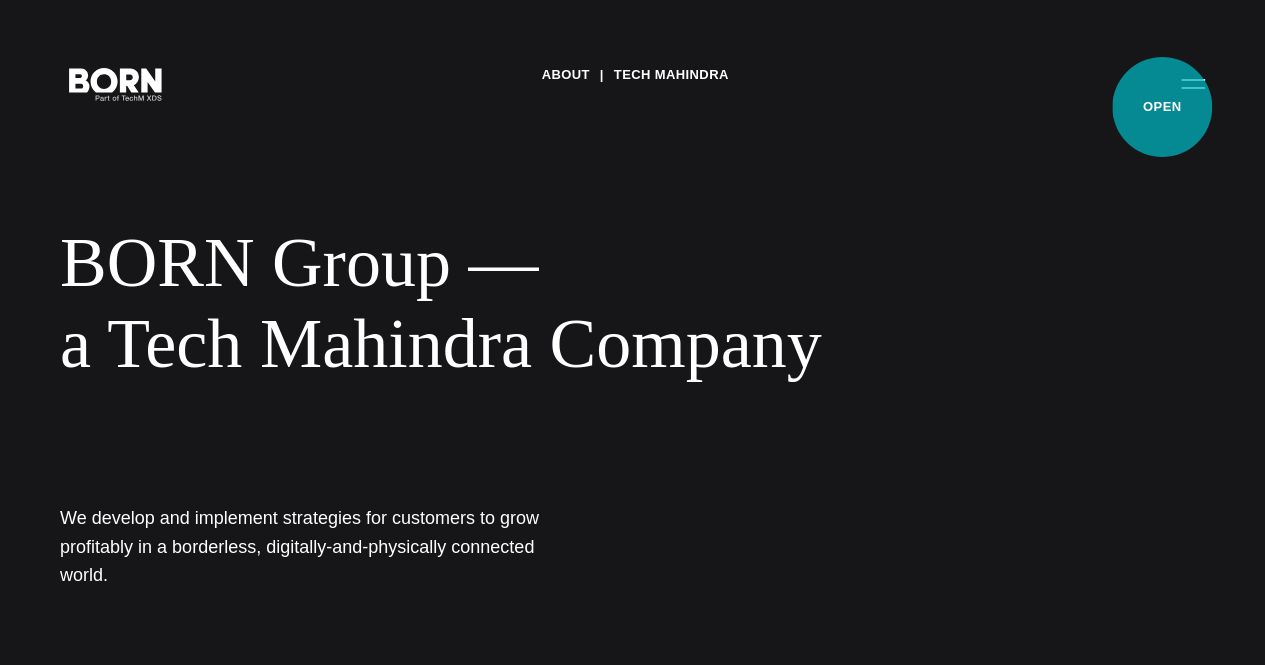 click on "Primary Menu" at bounding box center [1193, 83] 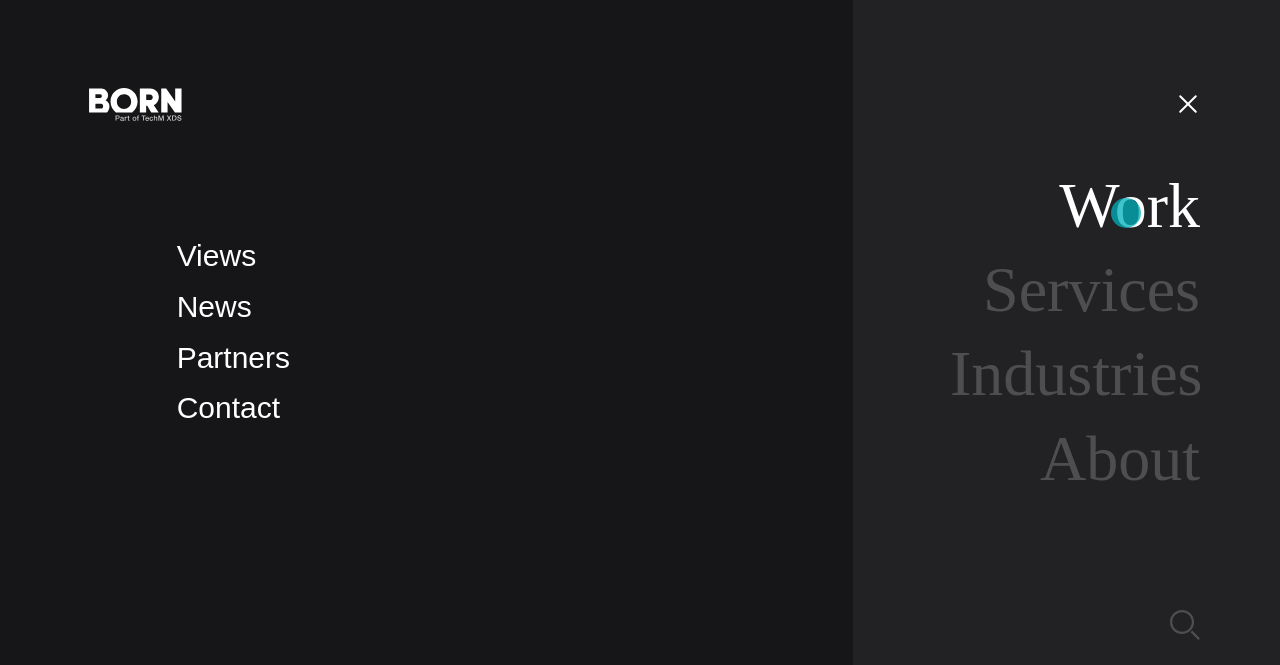 click on "Work" at bounding box center [1129, 205] 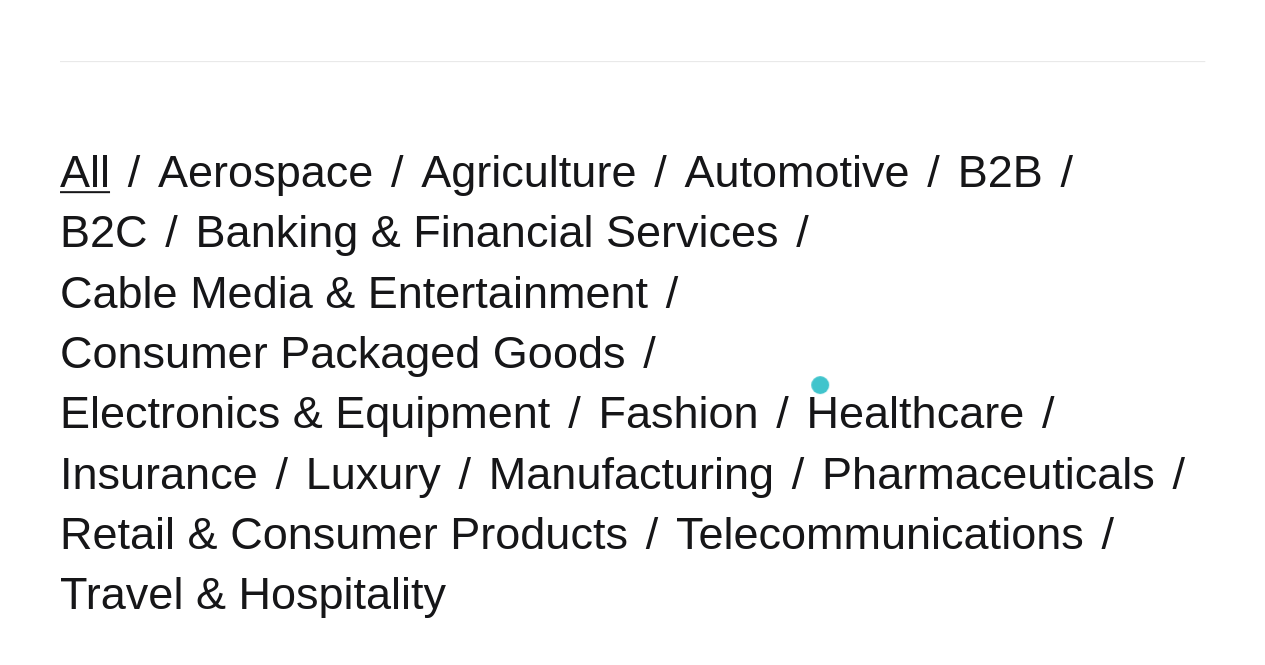 scroll, scrollTop: 434, scrollLeft: 0, axis: vertical 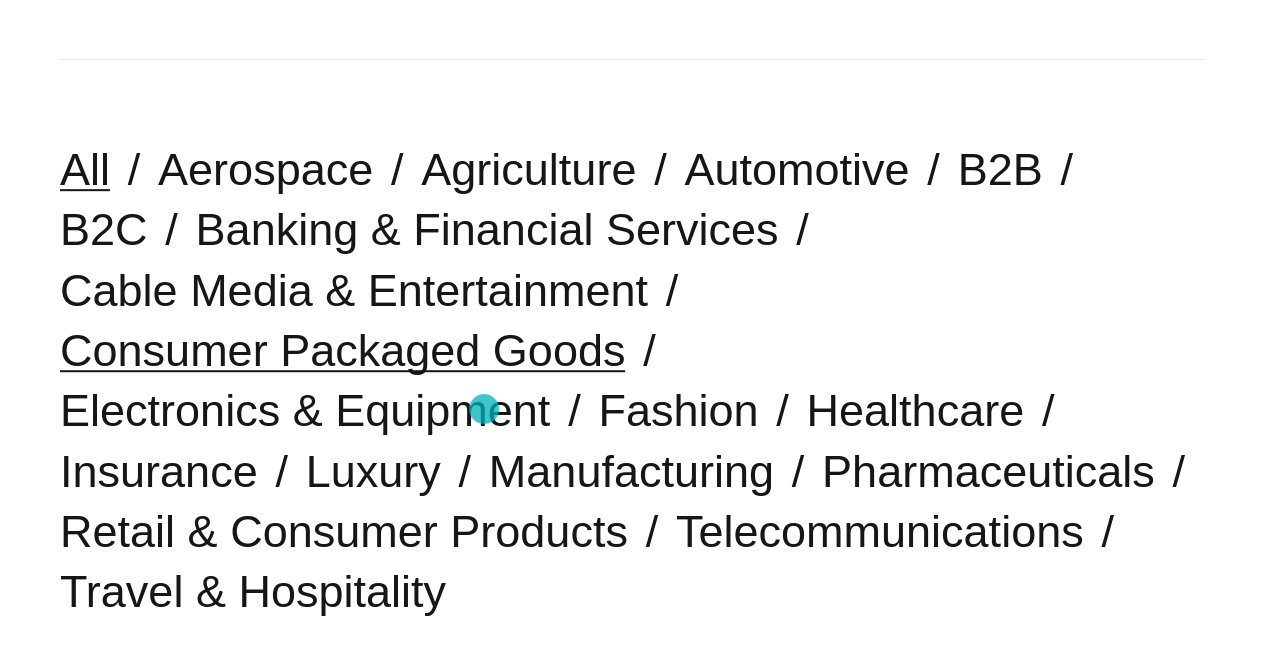 click on "Consumer Packaged Goods" at bounding box center (342, 350) 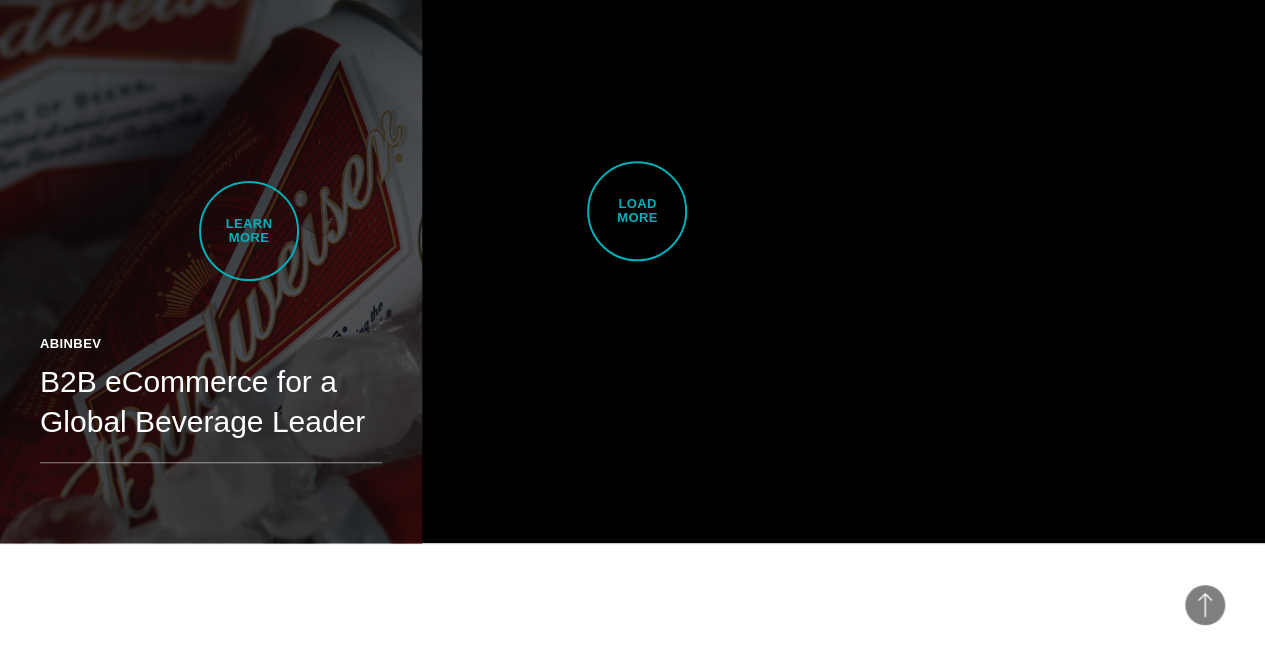 scroll, scrollTop: 4752, scrollLeft: 0, axis: vertical 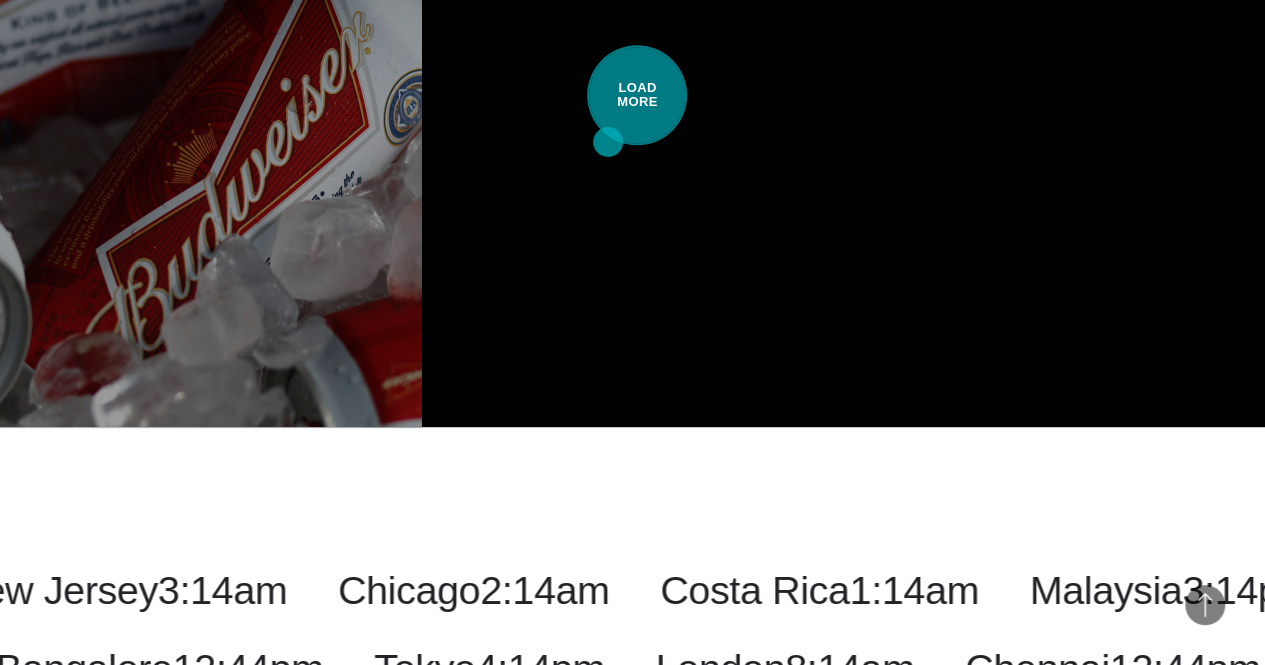 click on "Load More" at bounding box center [637, 95] 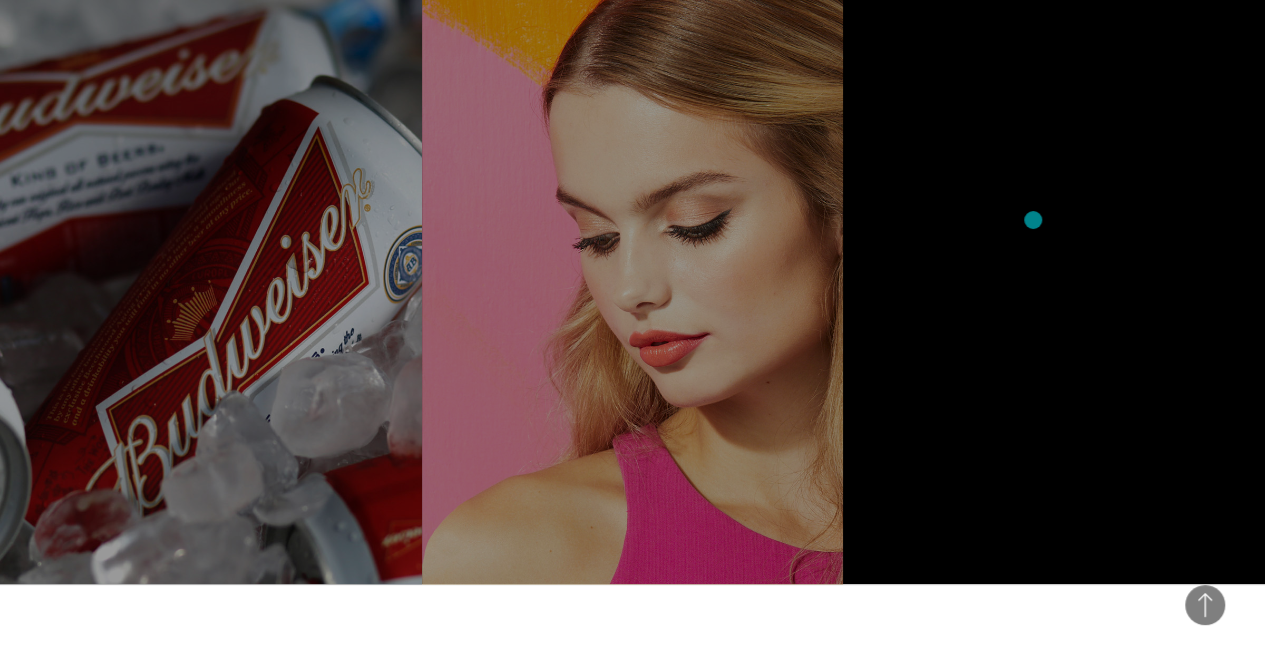 click on "Tata Consumer
Brand Refresh
TATA’s brand and online presence evolved and became more aligned with the “For Better” philosophy, reiterating their commitment to improving lives through quality products.
JOANN Fabrics
Upgraded Omnichannel Experience
With recent updates, including a larger focus on BOPIS, JOANN Fabrics’ website easily handled a massive spike in sales (77%) during 2020.
Just Right
Exceptional Side-by-Side Experiences
See how we created a personalized and unique experience leveraging a headless architecture." at bounding box center (632, -1408) 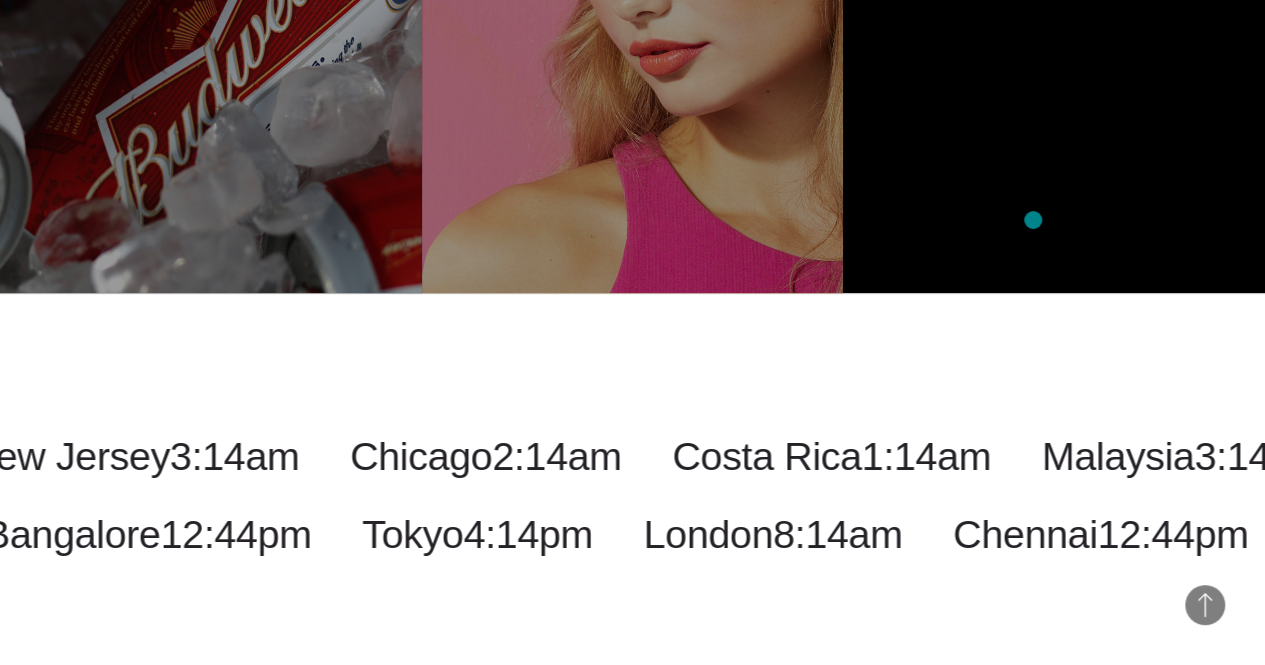 scroll, scrollTop: 5012, scrollLeft: 0, axis: vertical 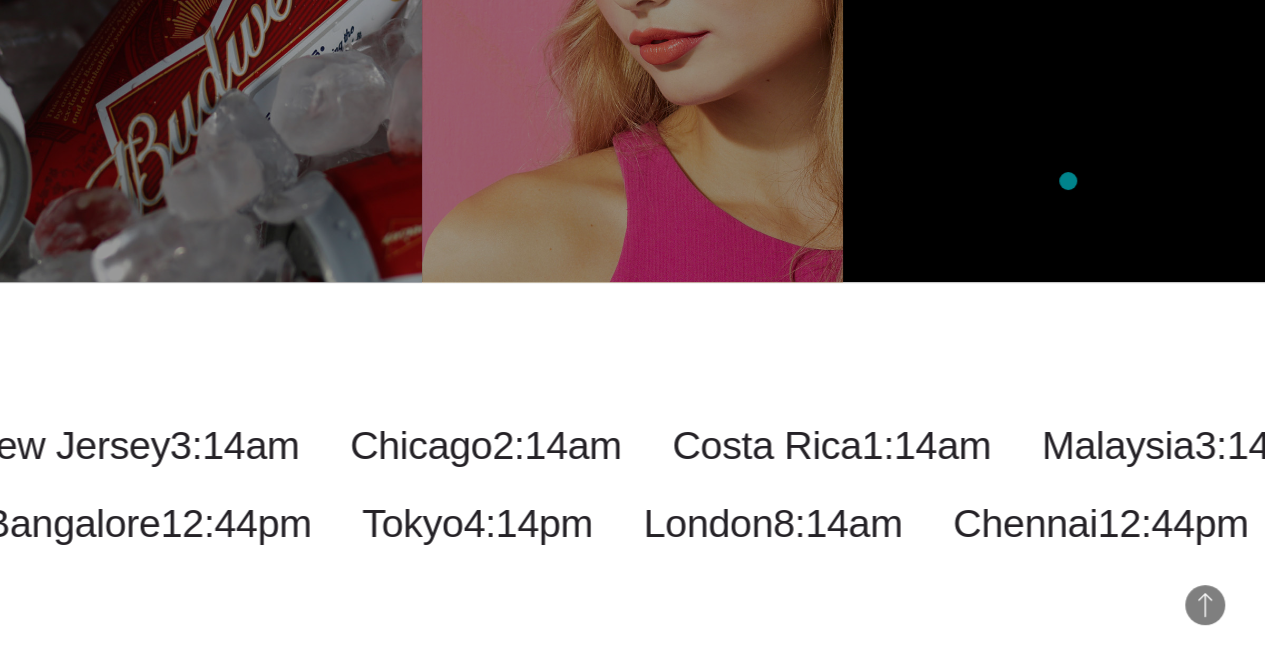 click on "Tata Consumer
Brand Refresh
TATA’s brand and online presence evolved and became more aligned with the “For Better” philosophy, reiterating their commitment to improving lives through quality products.
JOANN Fabrics
Upgraded Omnichannel Experience
With recent updates, including a larger focus on BOPIS, JOANN Fabrics’ website easily handled a massive spike in sales (77%) during 2020.
Just Right
Exceptional Side-by-Side Experiences
See how we created a personalized and unique experience leveraging a headless architecture." at bounding box center (632, -1710) 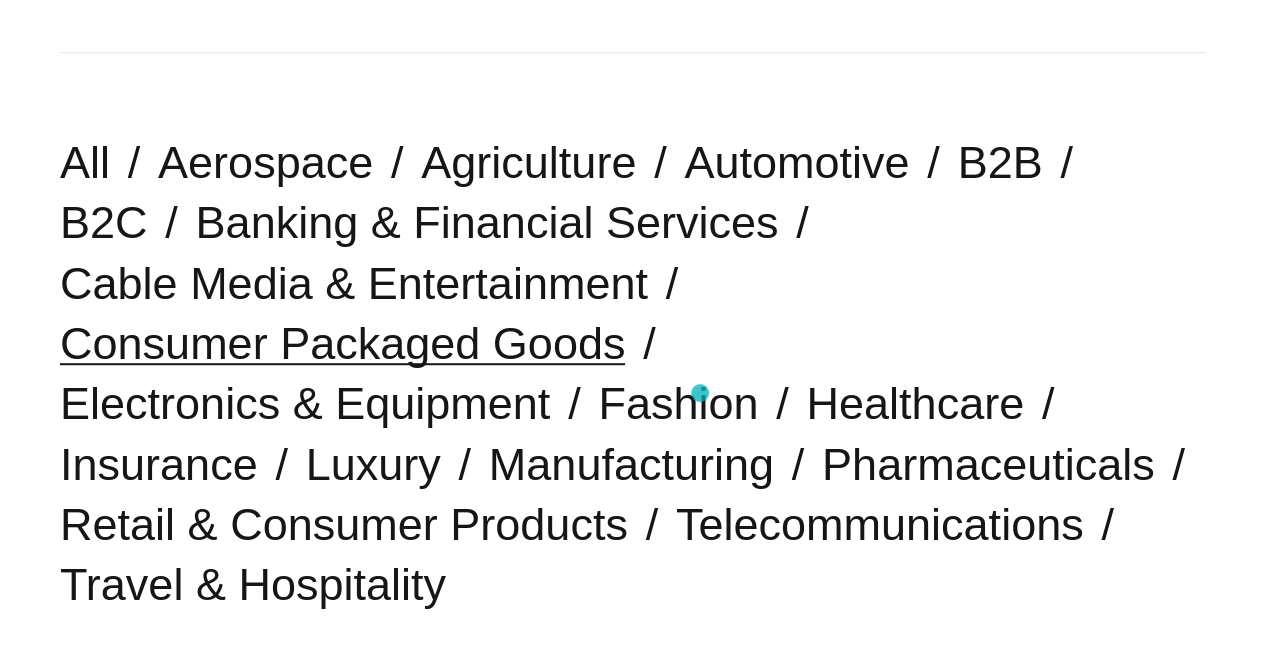 scroll, scrollTop: 524, scrollLeft: 0, axis: vertical 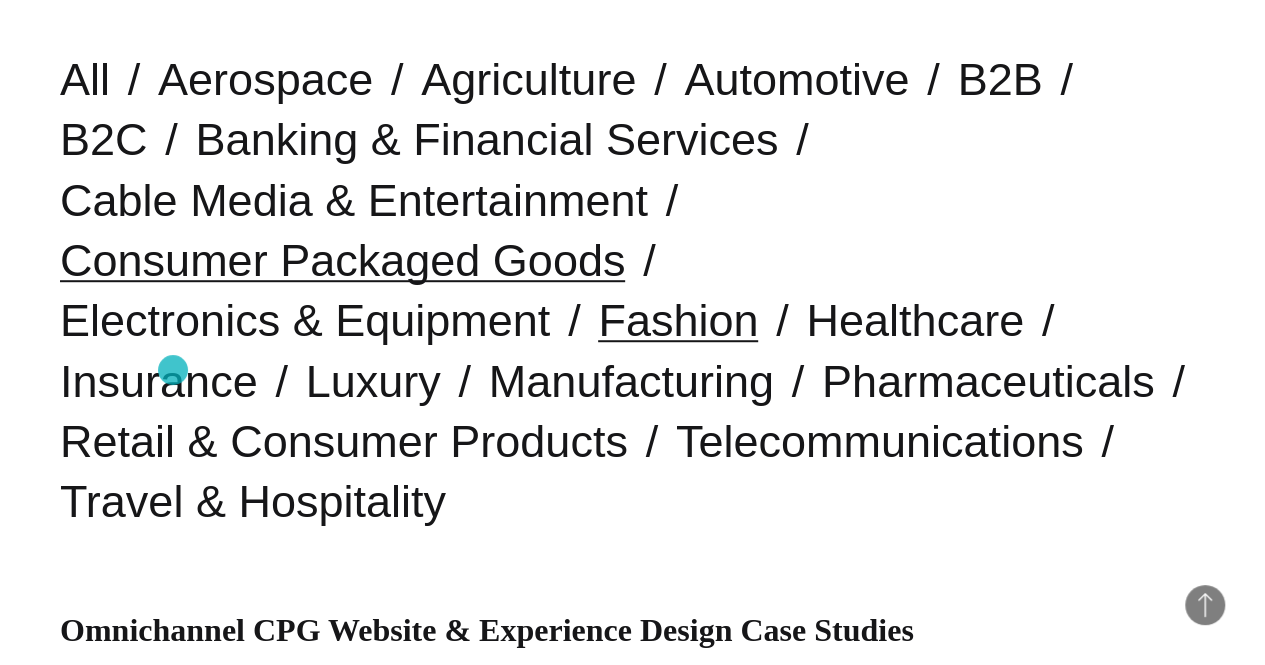 click on "Fashion" at bounding box center [678, 320] 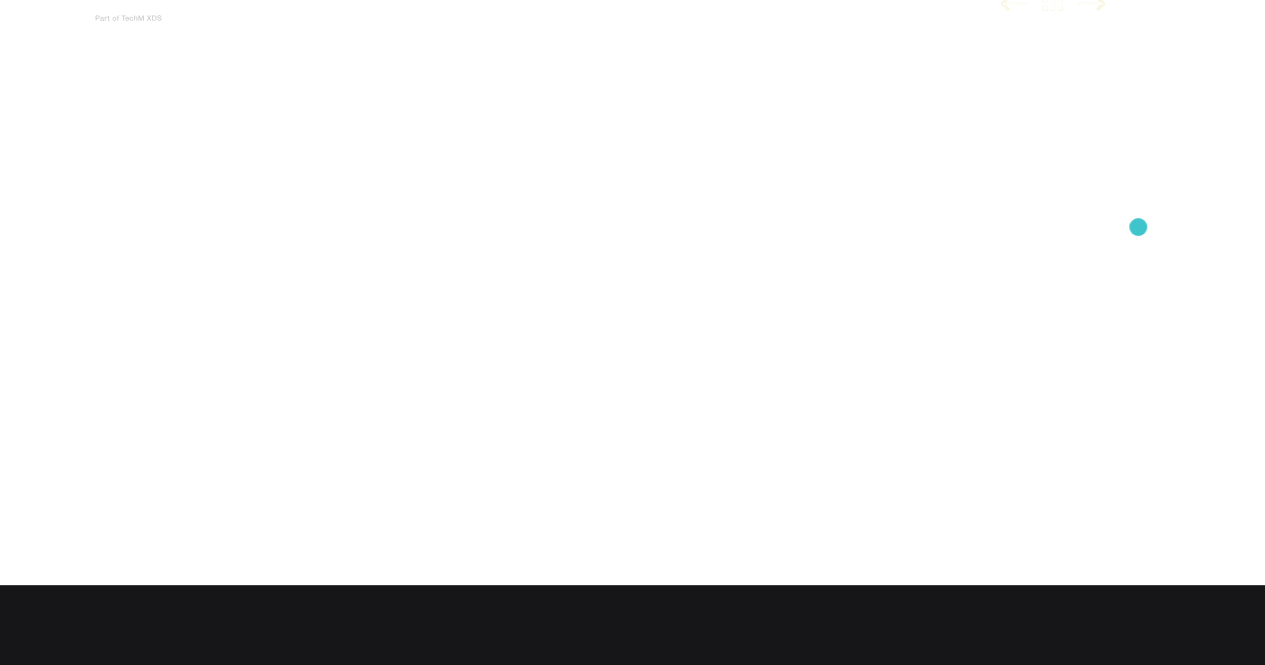 scroll, scrollTop: 0, scrollLeft: 0, axis: both 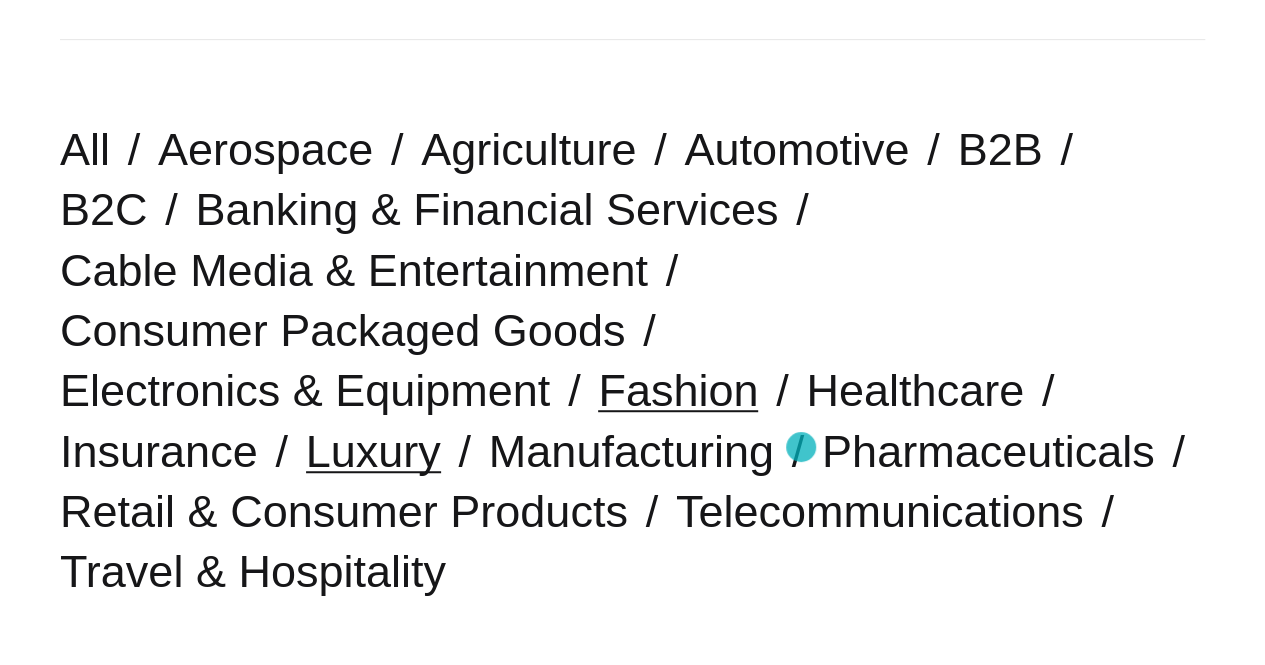 click on "Luxury" at bounding box center [373, 451] 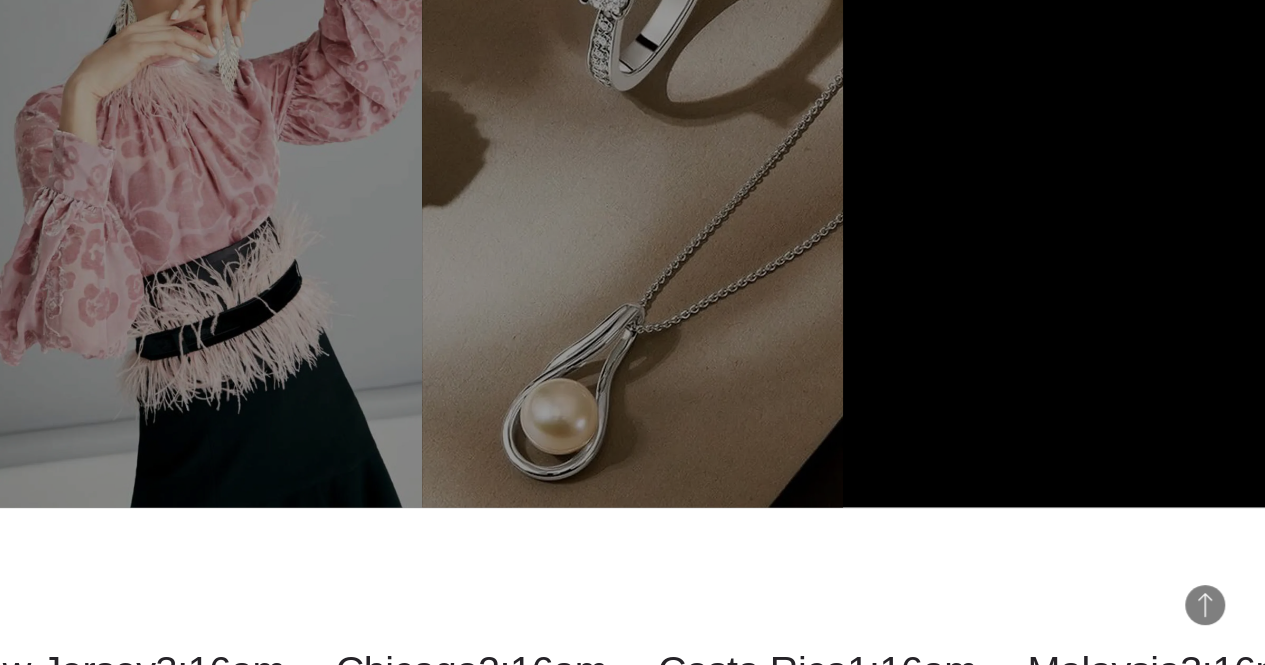 scroll, scrollTop: 2146, scrollLeft: 0, axis: vertical 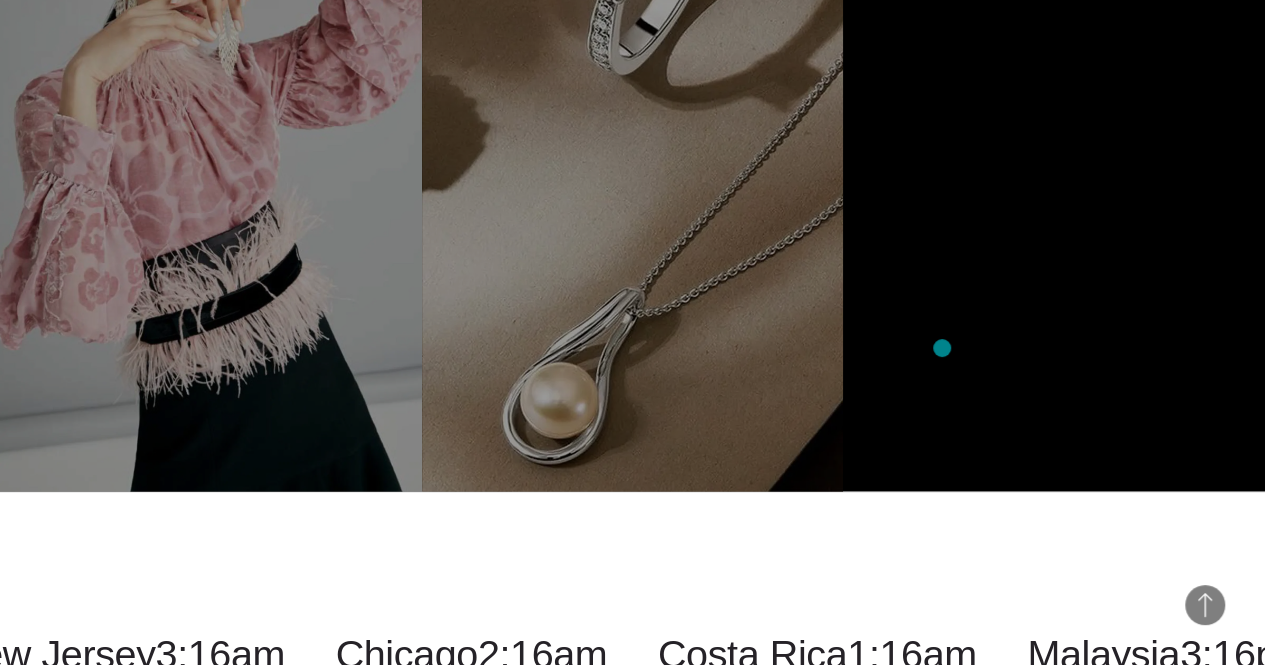 click on "Paul Stuart
State-of-the-Art eCommerce for a Luxury Leader
Amplifying engagement with compelling creative and integrated omnichannel solutions.
Frette
Reimagining Luxury Linens
Educating the curious and delighting the familiar, while delivering an omni-channel shopping experience for Frette customers.
Penhaligon’s" at bounding box center (632, -172) 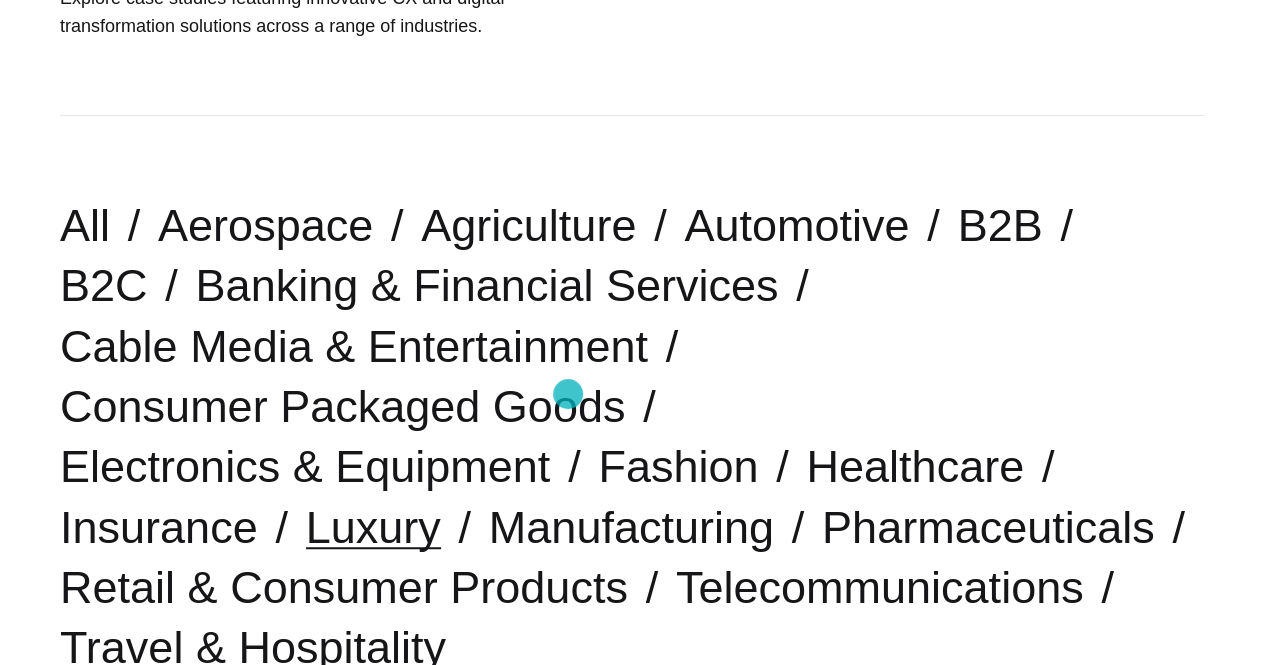 scroll, scrollTop: 415, scrollLeft: 0, axis: vertical 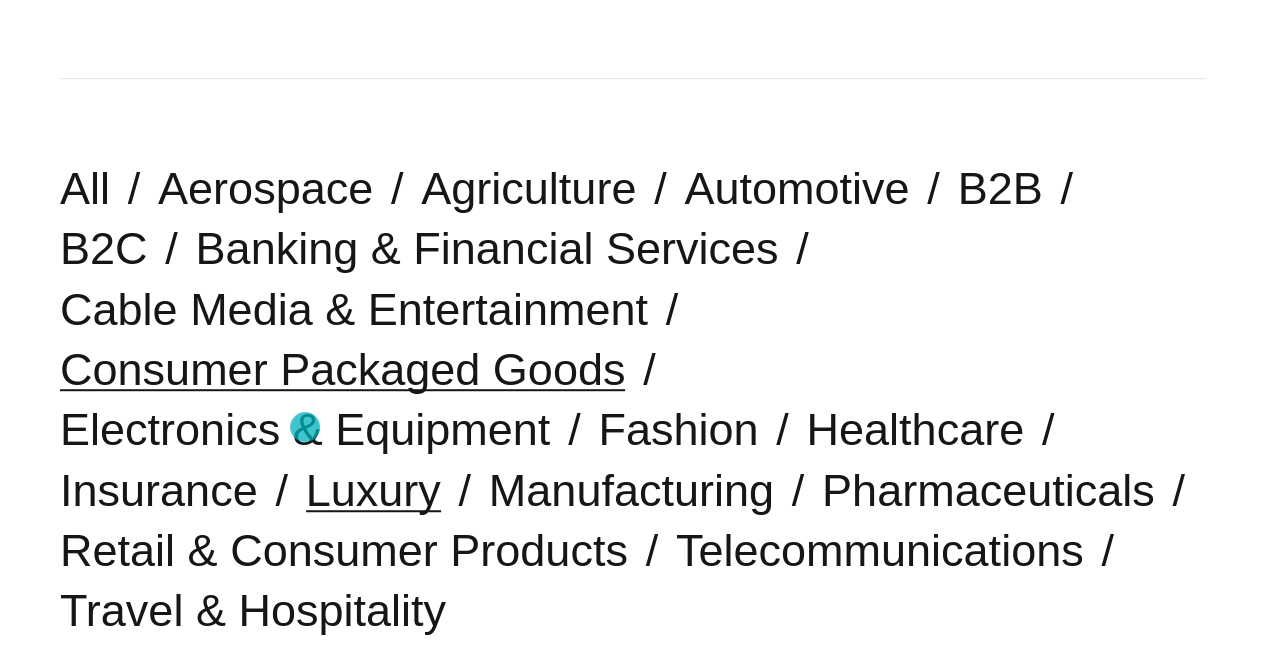 click on "Consumer Packaged Goods" at bounding box center [342, 369] 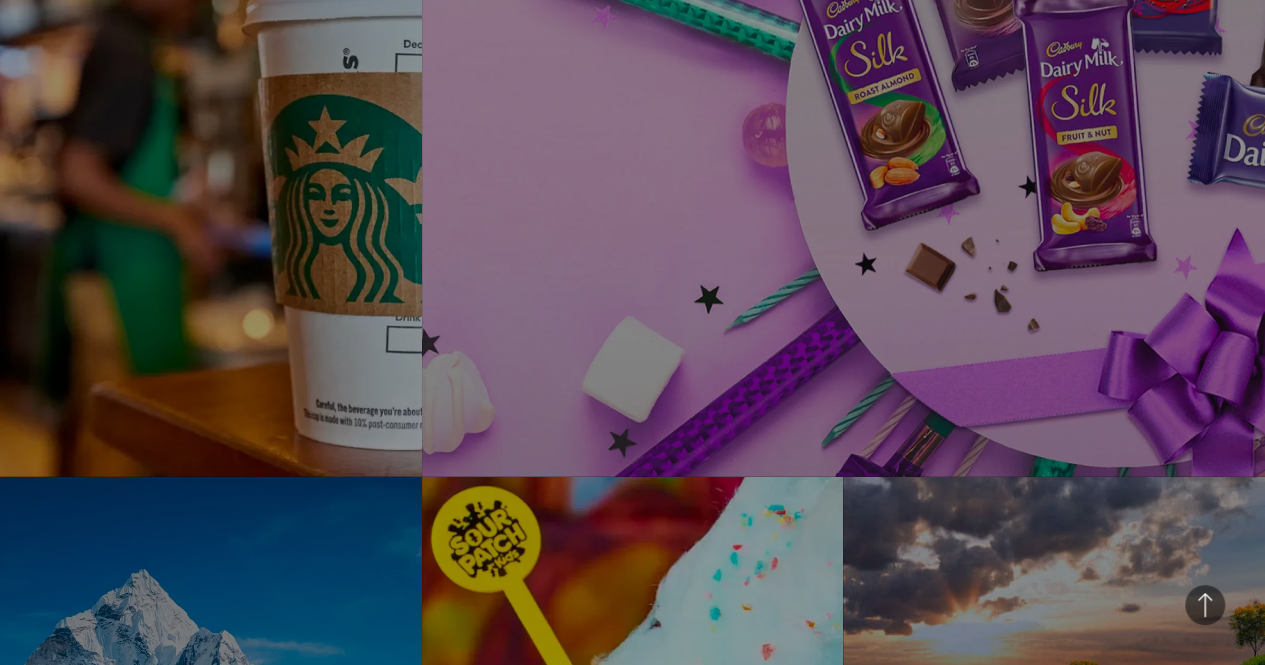 scroll, scrollTop: 2934, scrollLeft: 0, axis: vertical 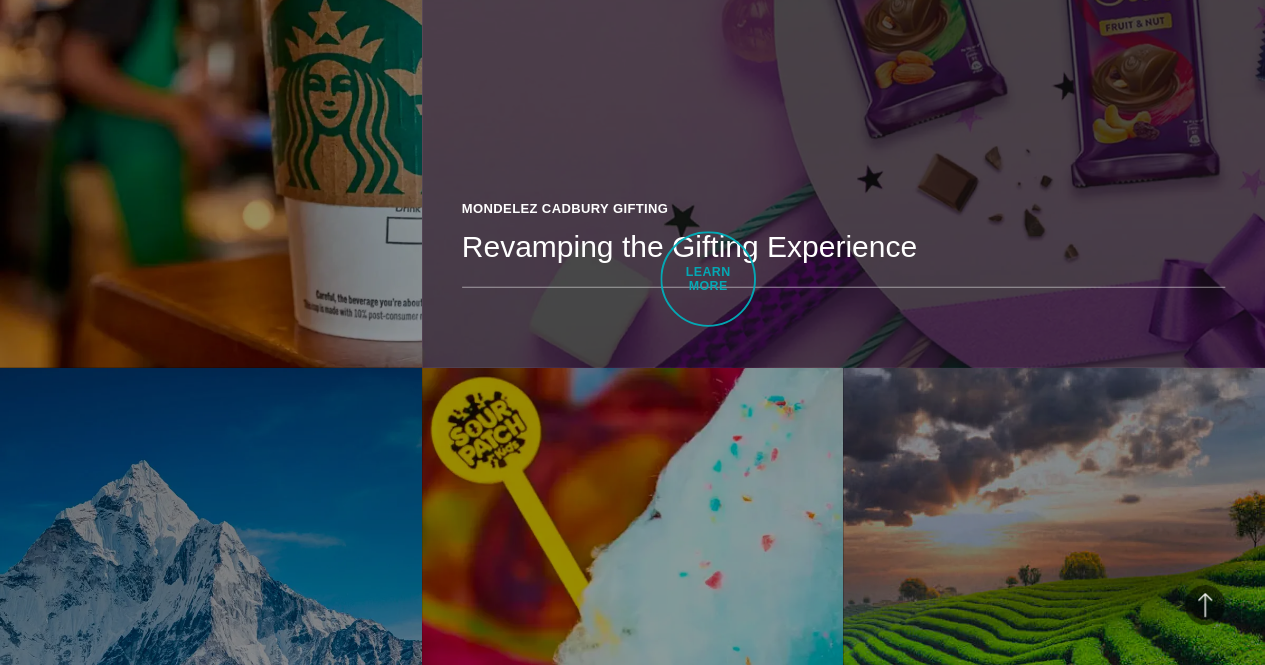click on "Mondelez Cadbury Gifting
Revamping the Gifting Experience" at bounding box center (843, 244) 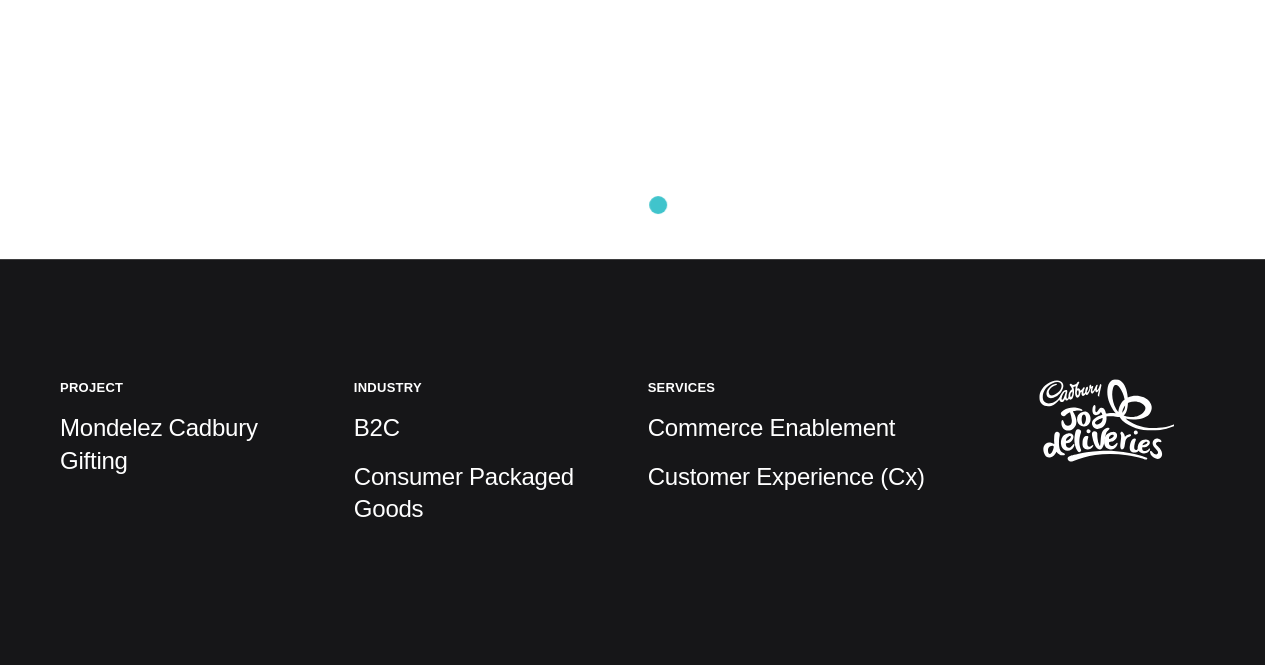 scroll, scrollTop: 532, scrollLeft: 0, axis: vertical 